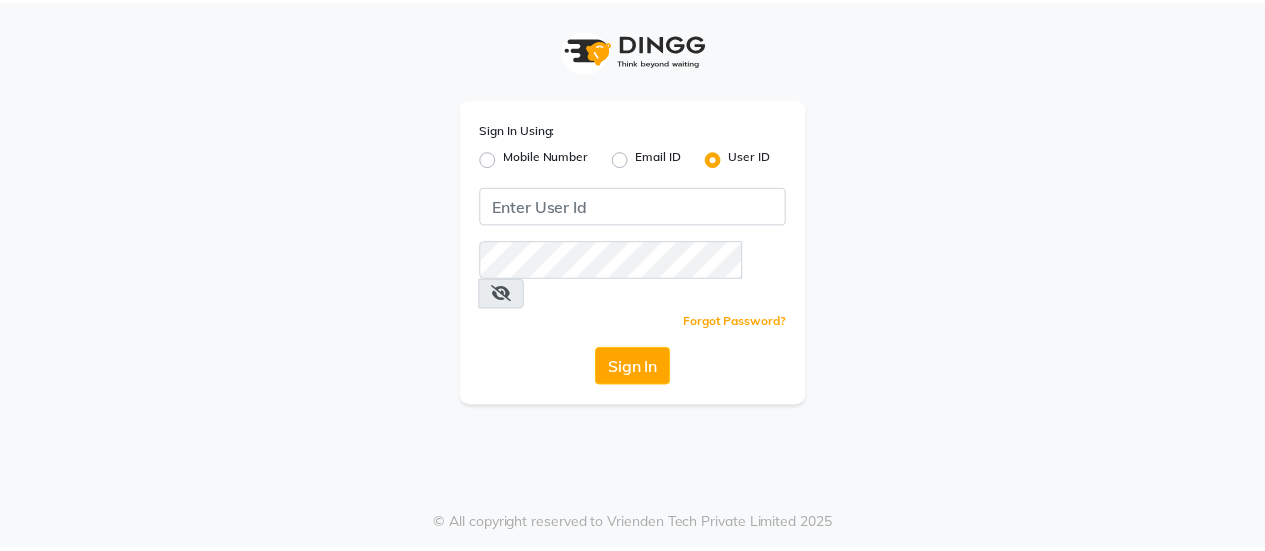 scroll, scrollTop: 0, scrollLeft: 0, axis: both 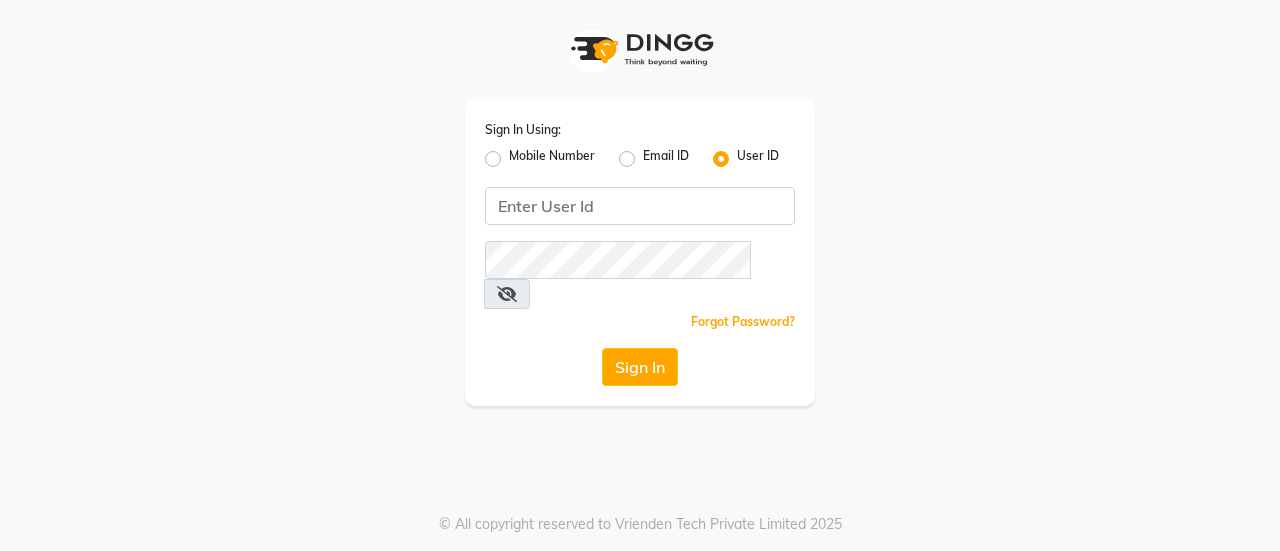 click on "Mobile Number" 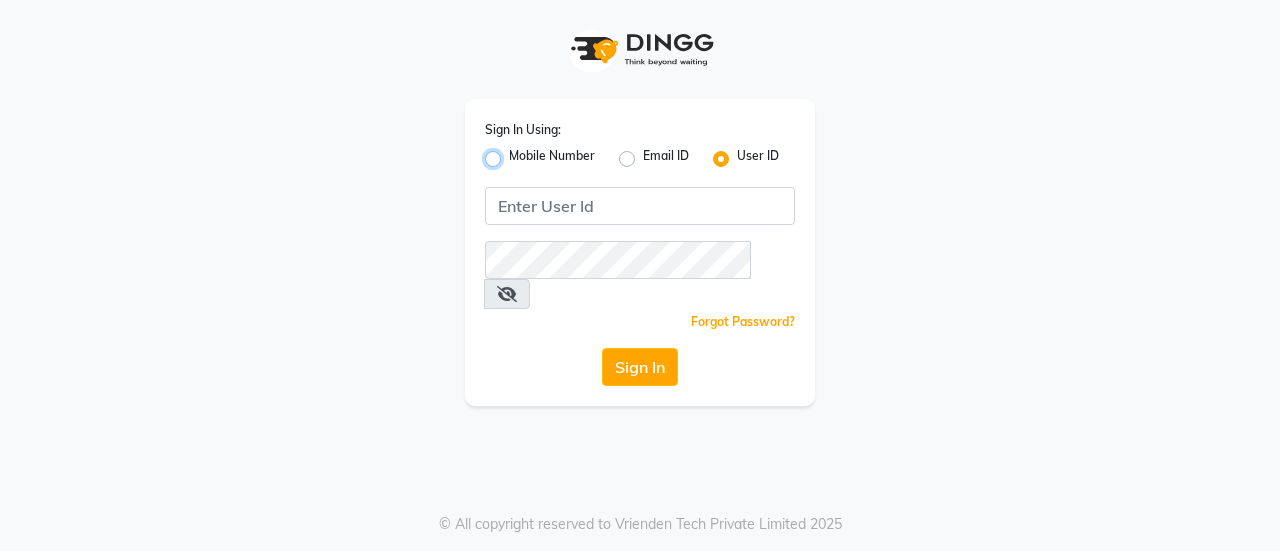 click on "Mobile Number" at bounding box center [515, 153] 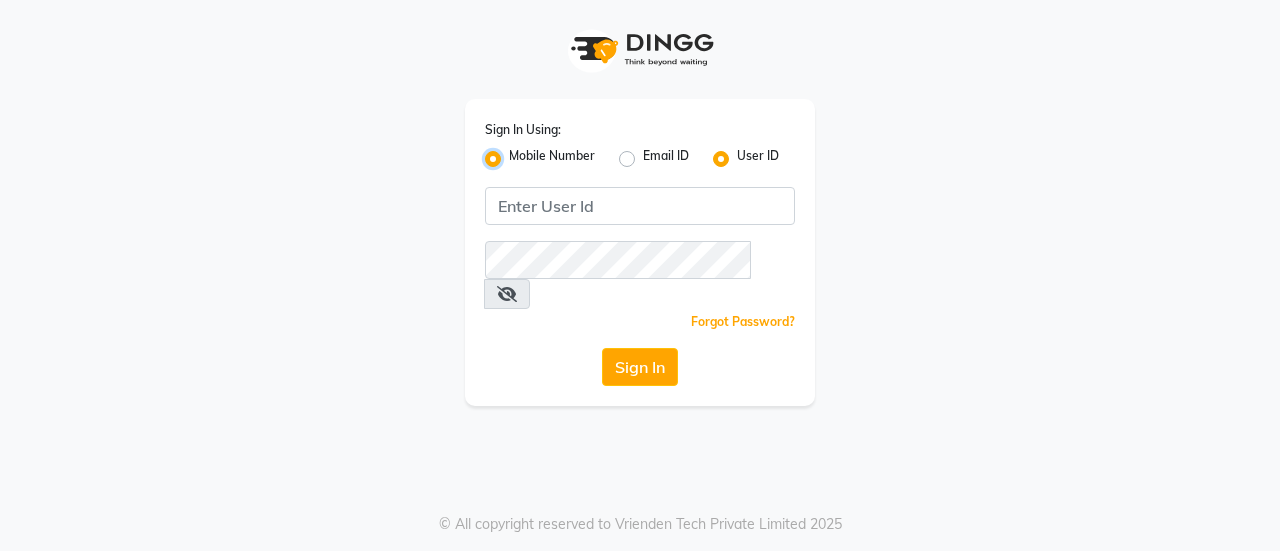 radio on "false" 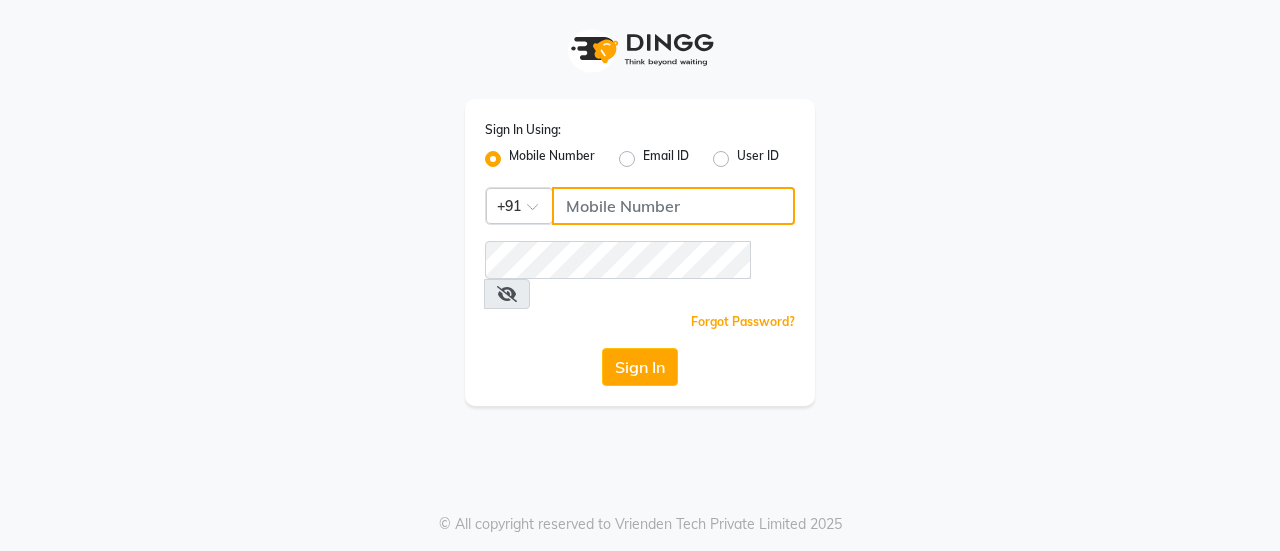 click 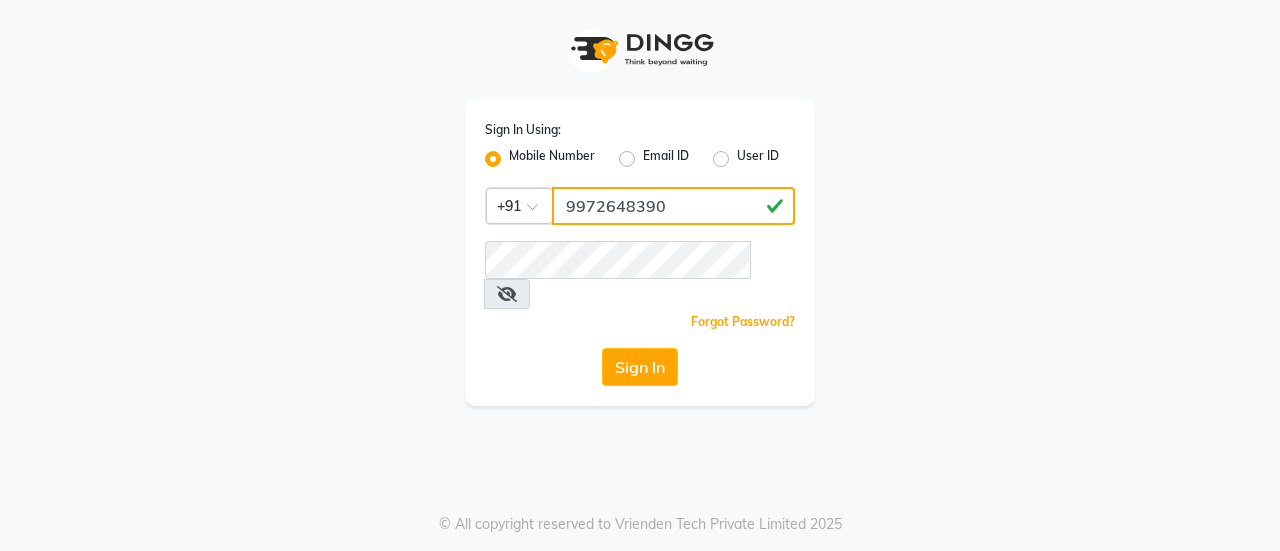 type on "9972648390" 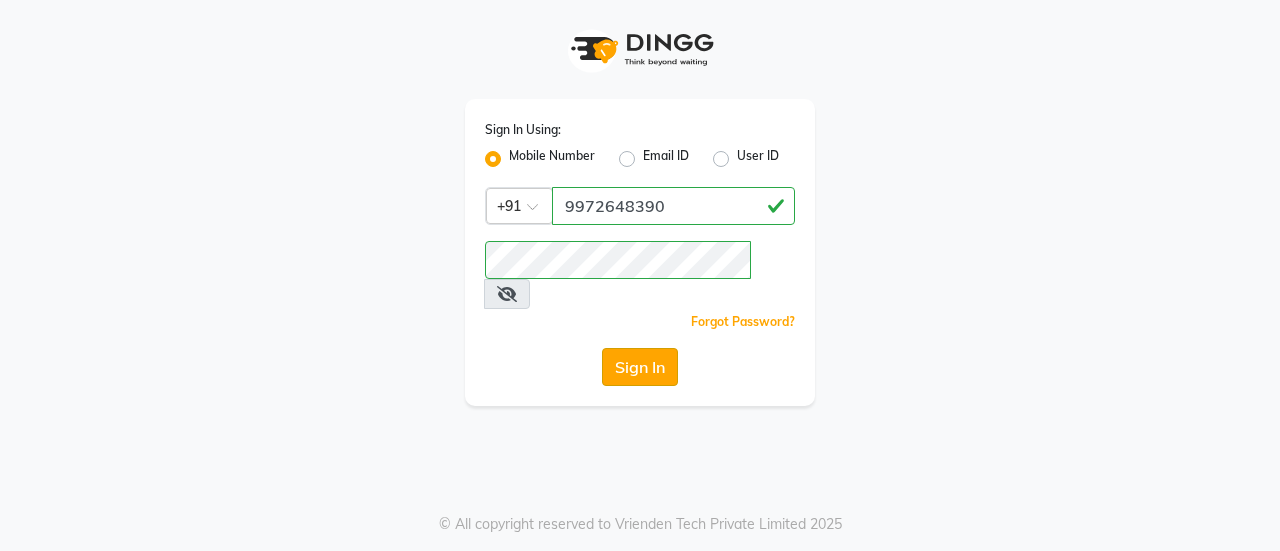 click on "Sign In" 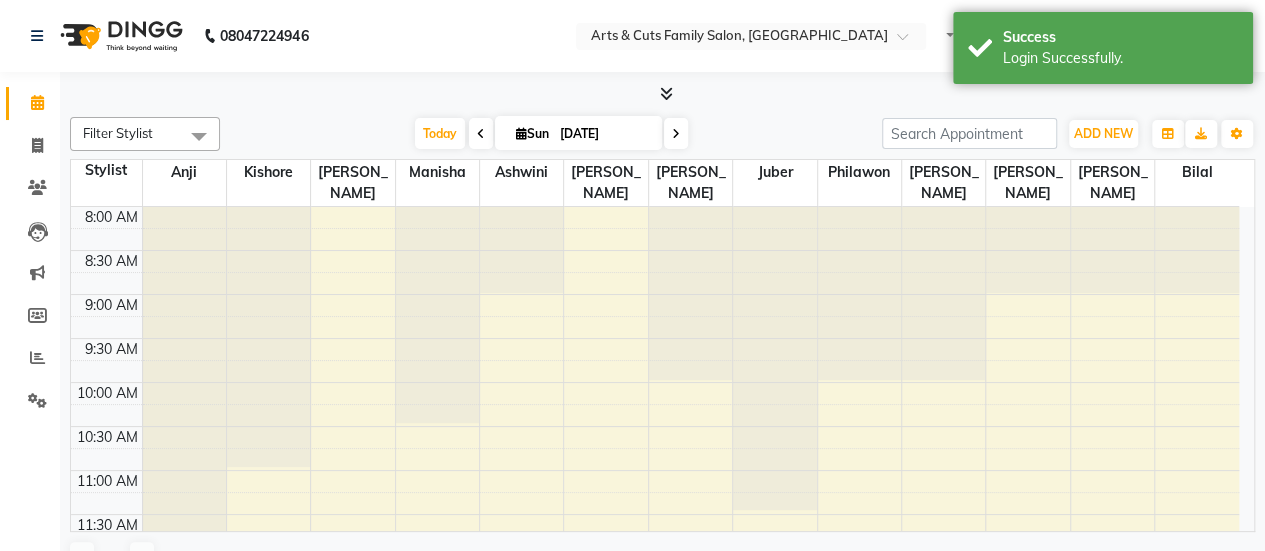 scroll, scrollTop: 0, scrollLeft: 0, axis: both 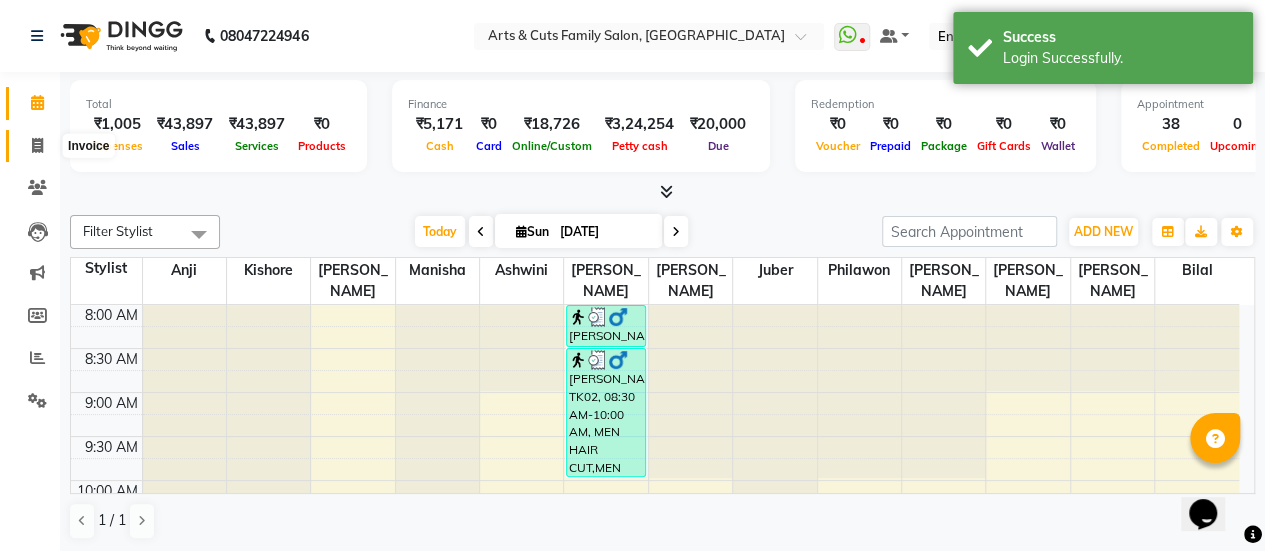click 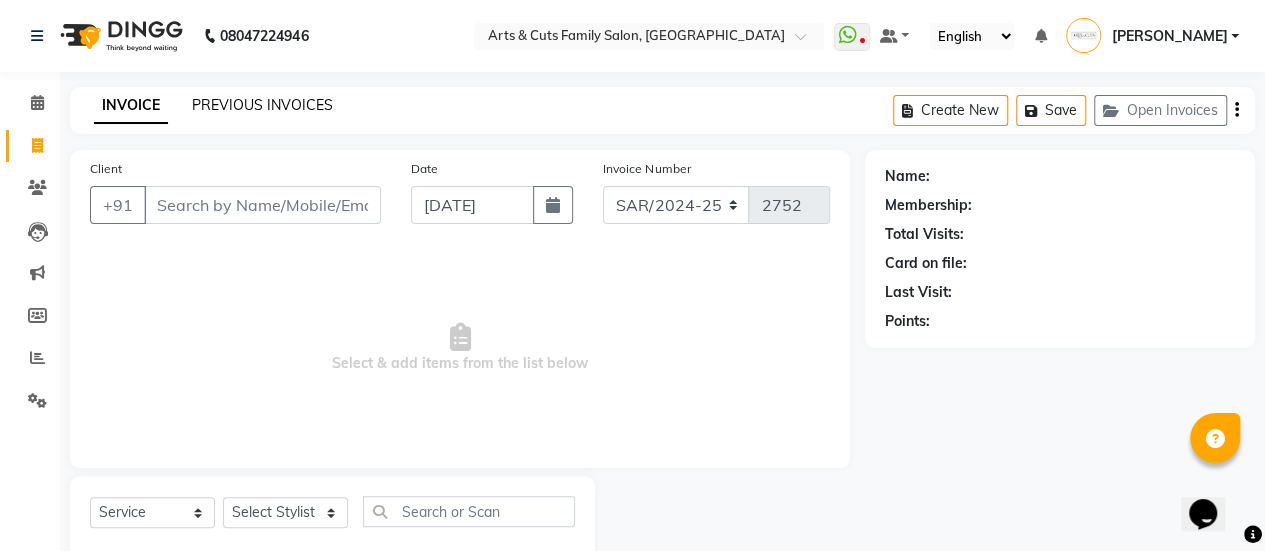 click on "PREVIOUS INVOICES" 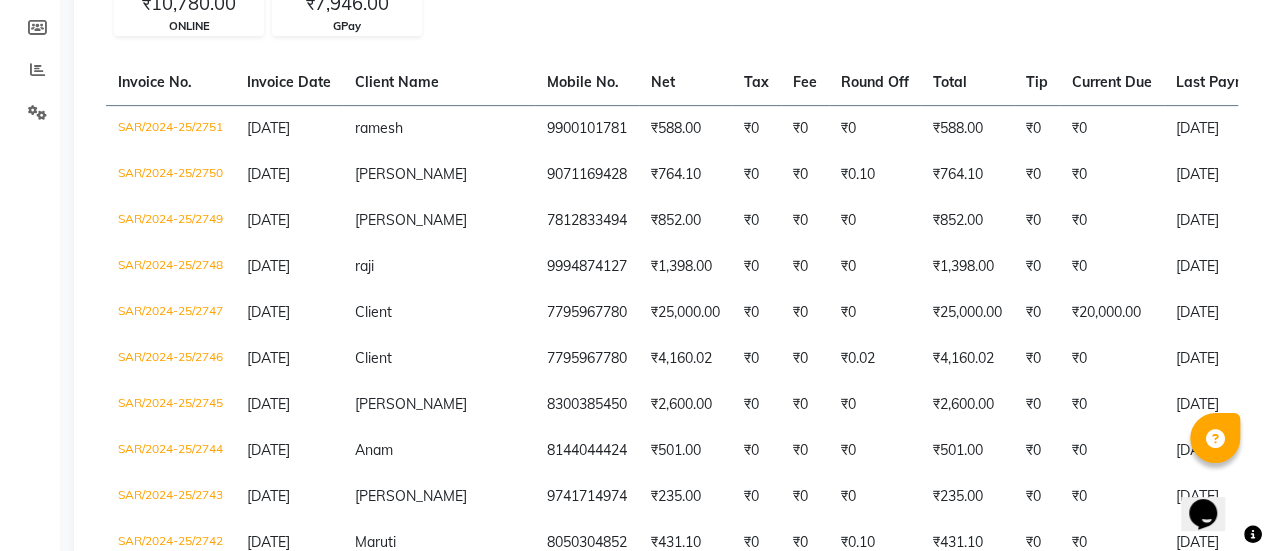 scroll, scrollTop: 291, scrollLeft: 0, axis: vertical 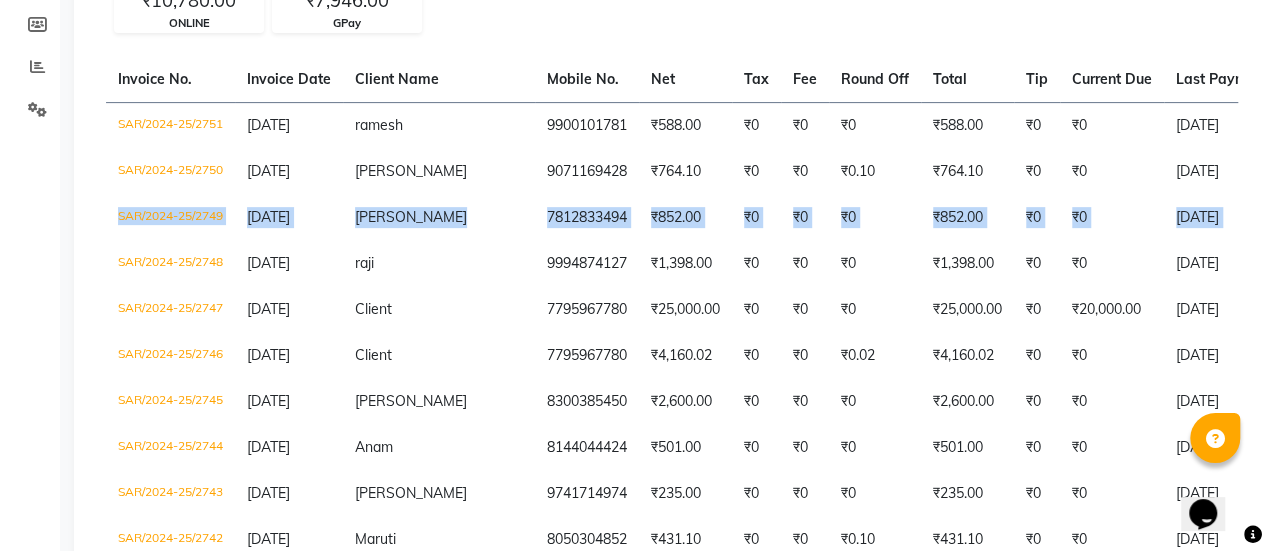 drag, startPoint x: 1264, startPoint y: 173, endPoint x: 1264, endPoint y: 208, distance: 35 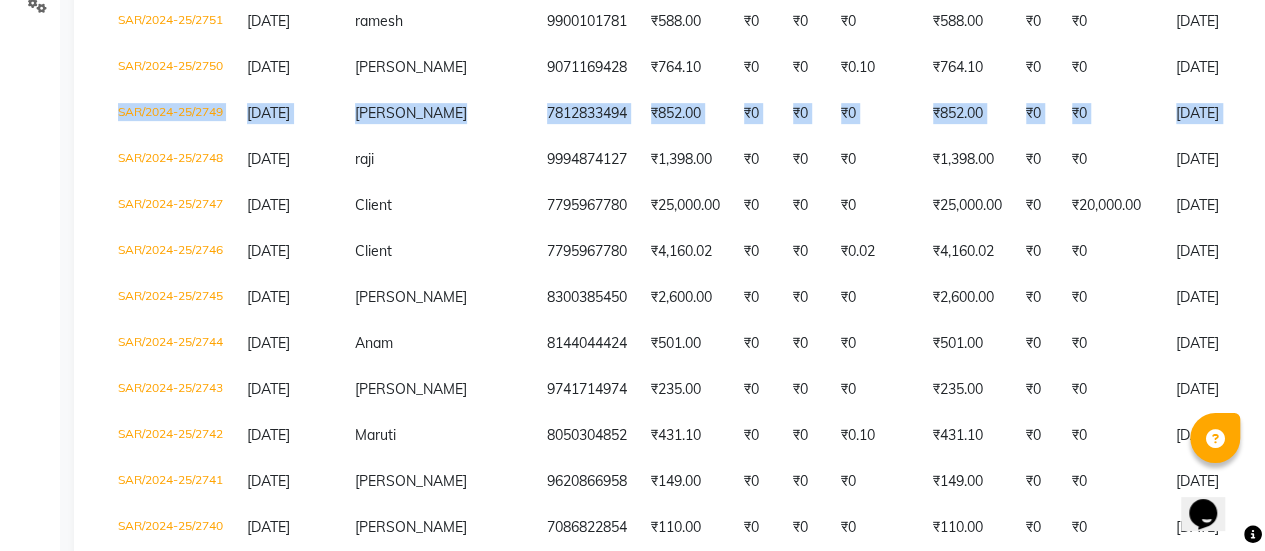 scroll, scrollTop: 388, scrollLeft: 0, axis: vertical 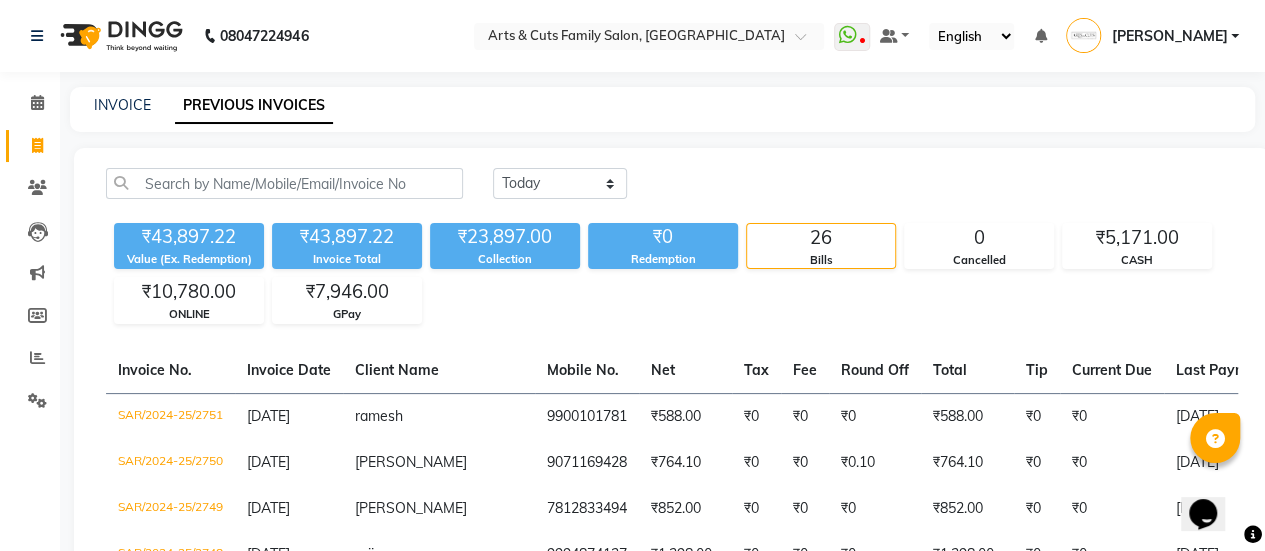 click on "INVOICE PREVIOUS INVOICES" 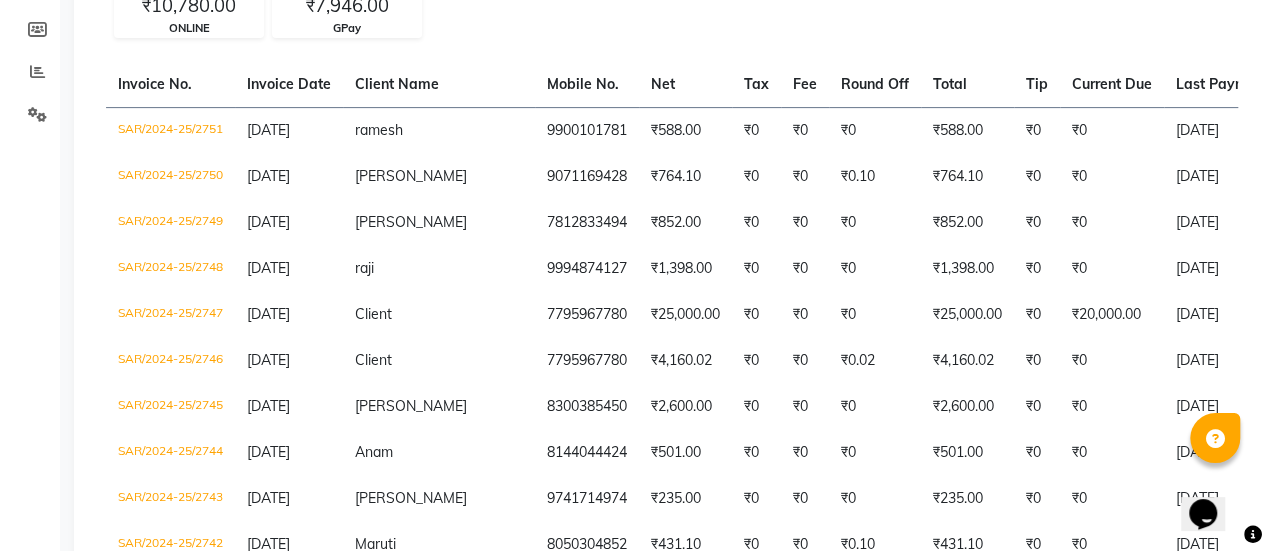 scroll, scrollTop: 288, scrollLeft: 0, axis: vertical 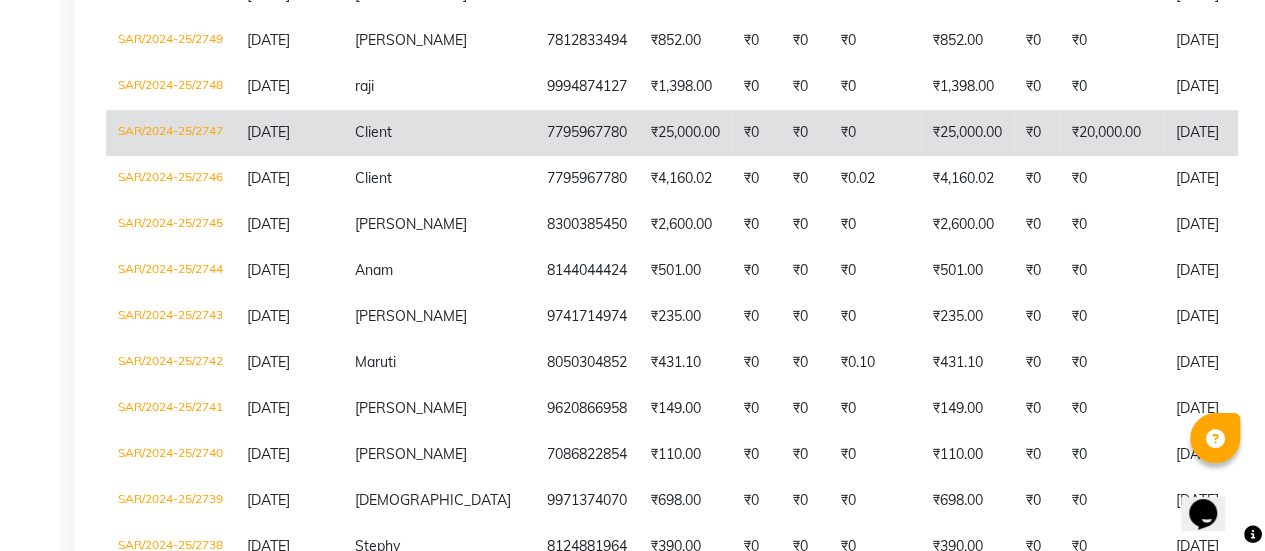 click on "SAR/2024-25/2747" 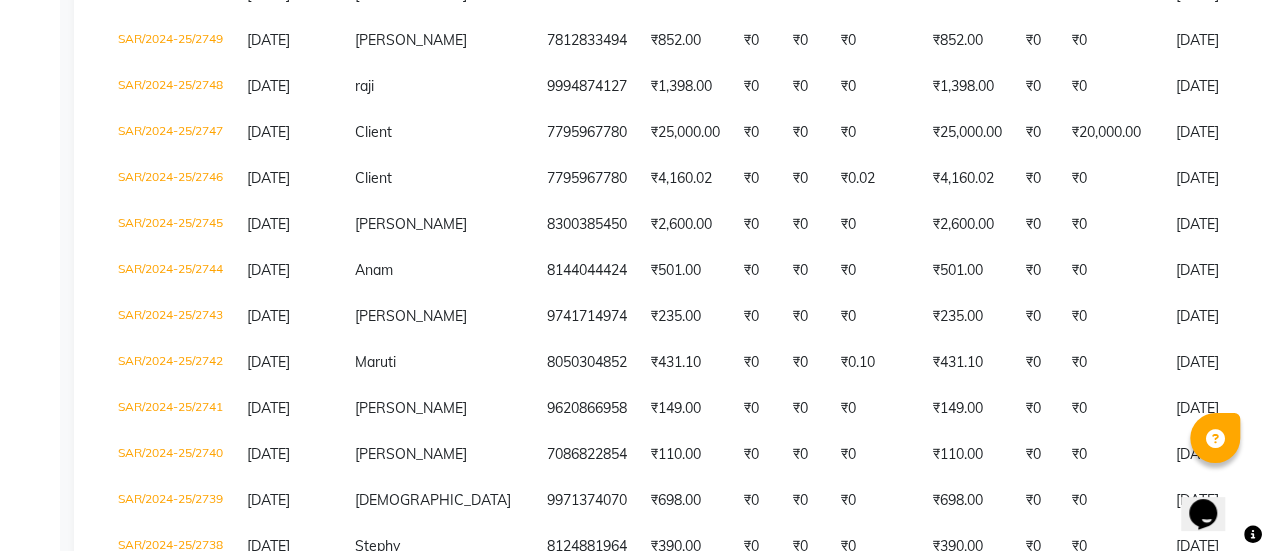 scroll, scrollTop: 0, scrollLeft: 0, axis: both 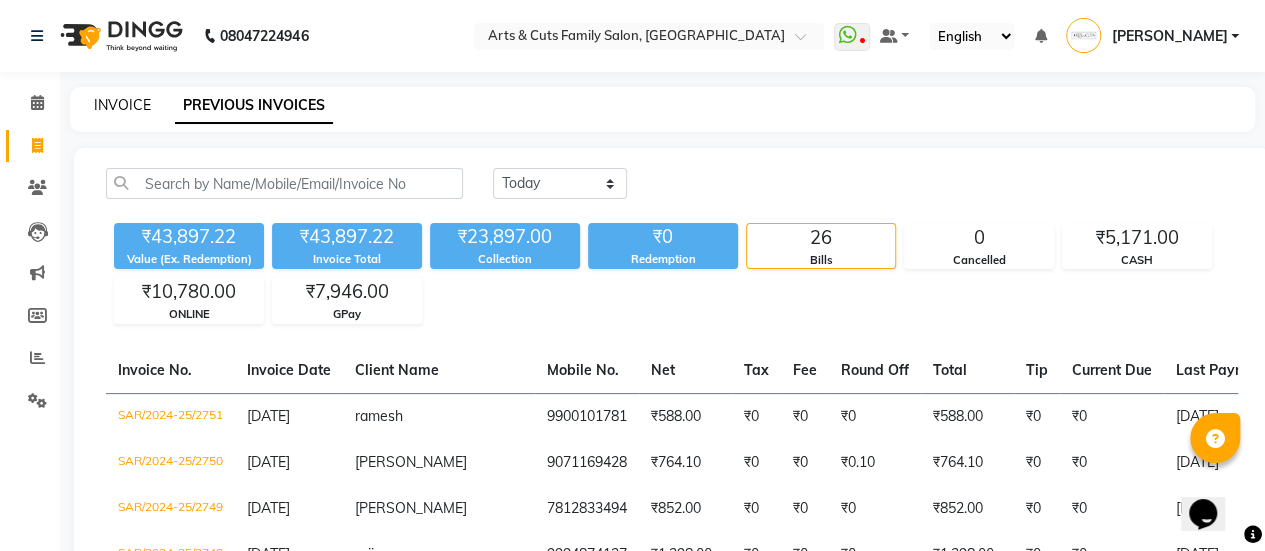 click on "INVOICE" 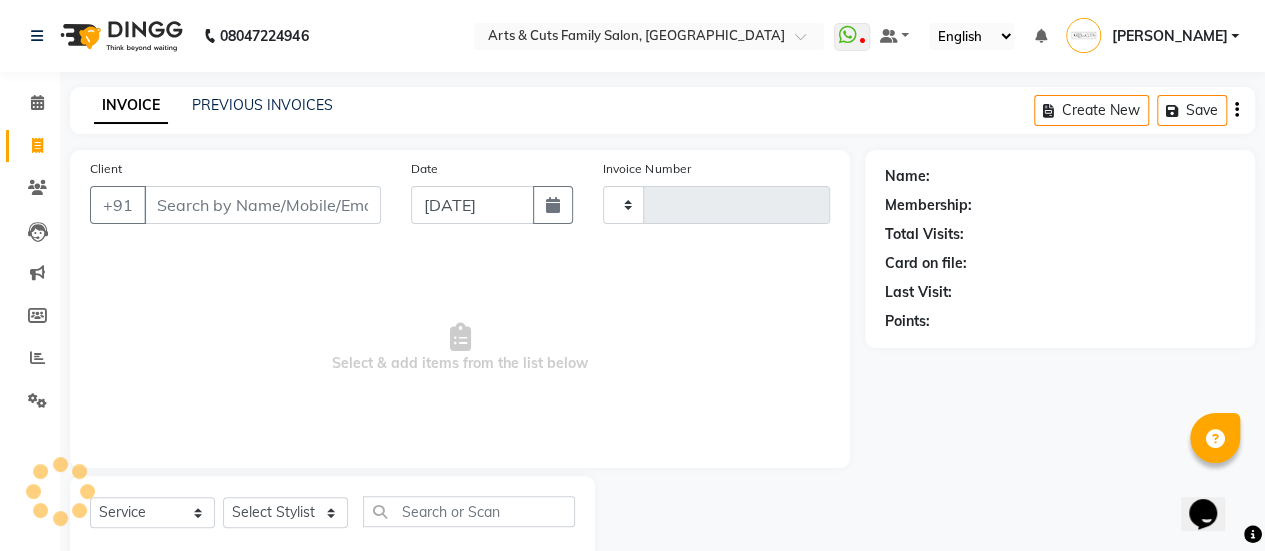 scroll, scrollTop: 49, scrollLeft: 0, axis: vertical 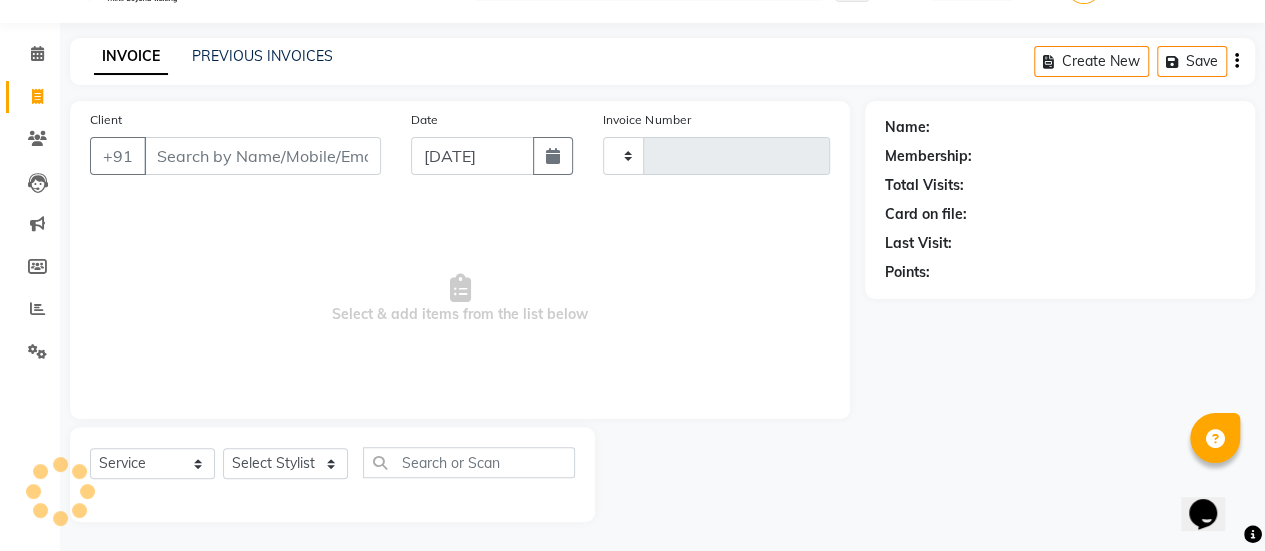 type on "2752" 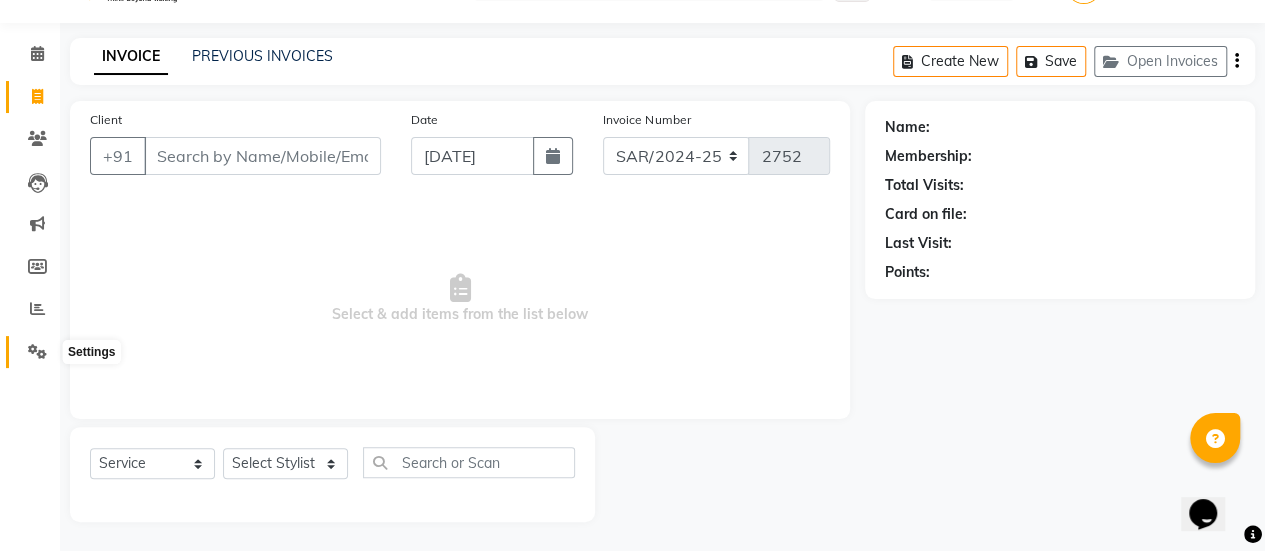 click 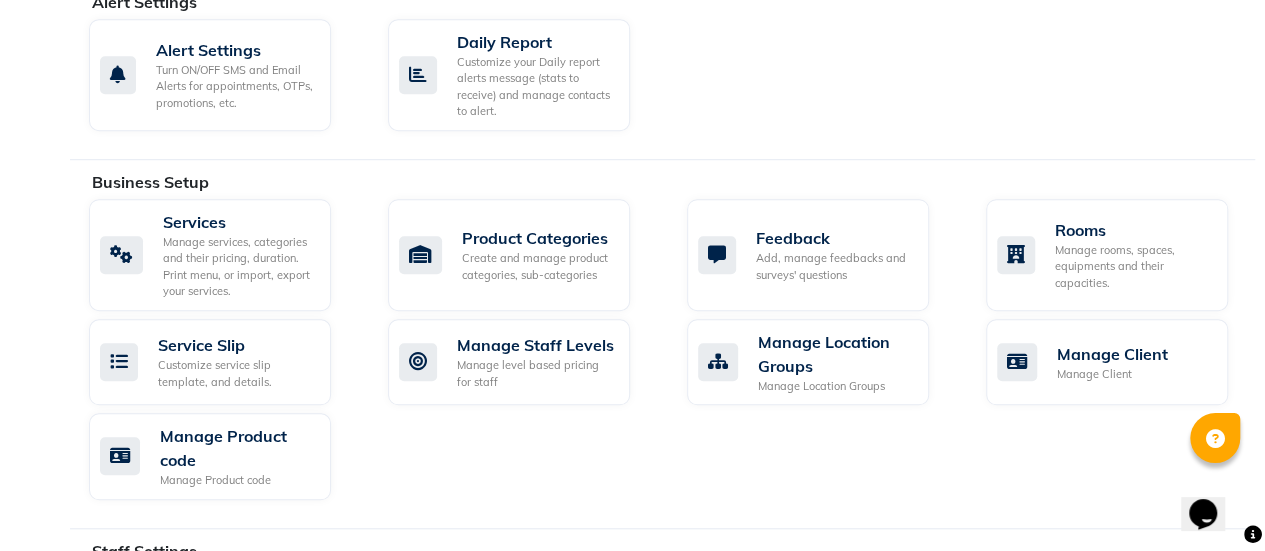 scroll, scrollTop: 641, scrollLeft: 0, axis: vertical 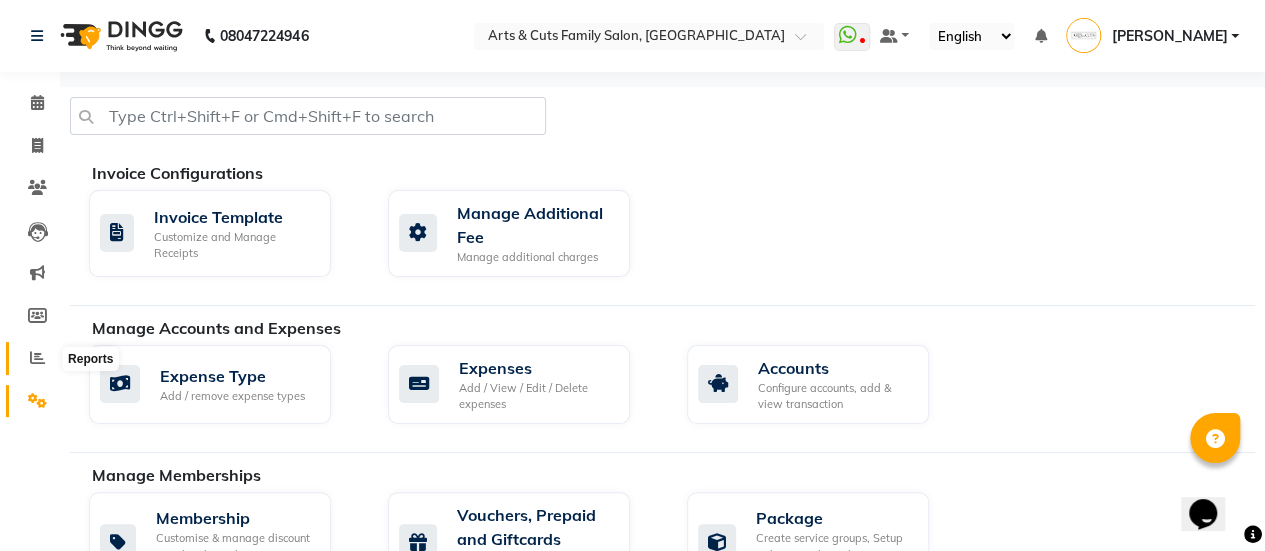 click 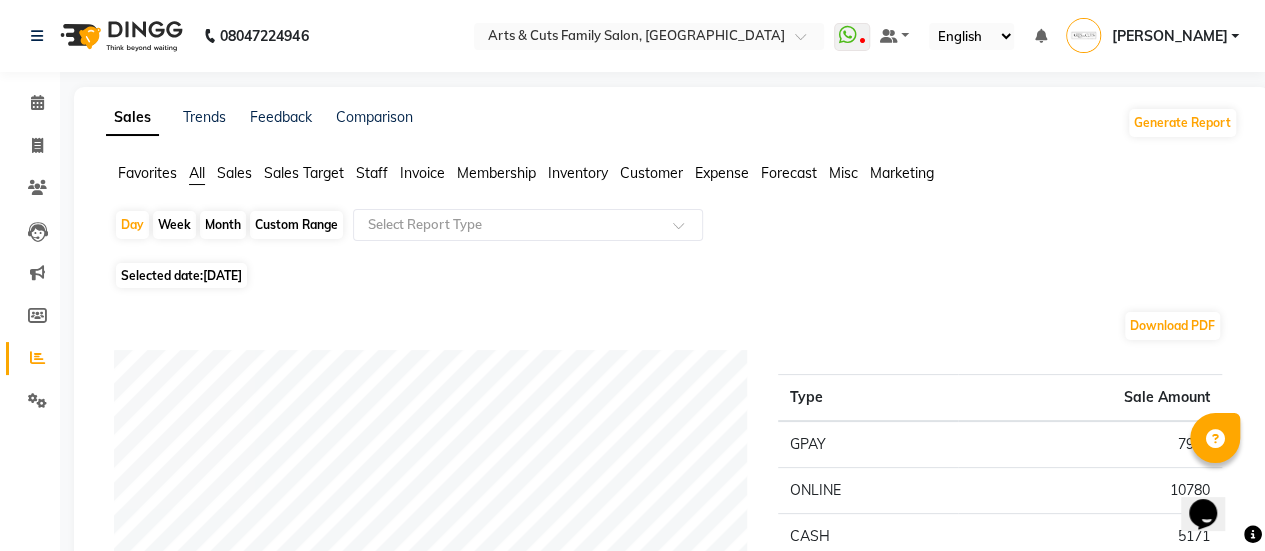 click on "Month" 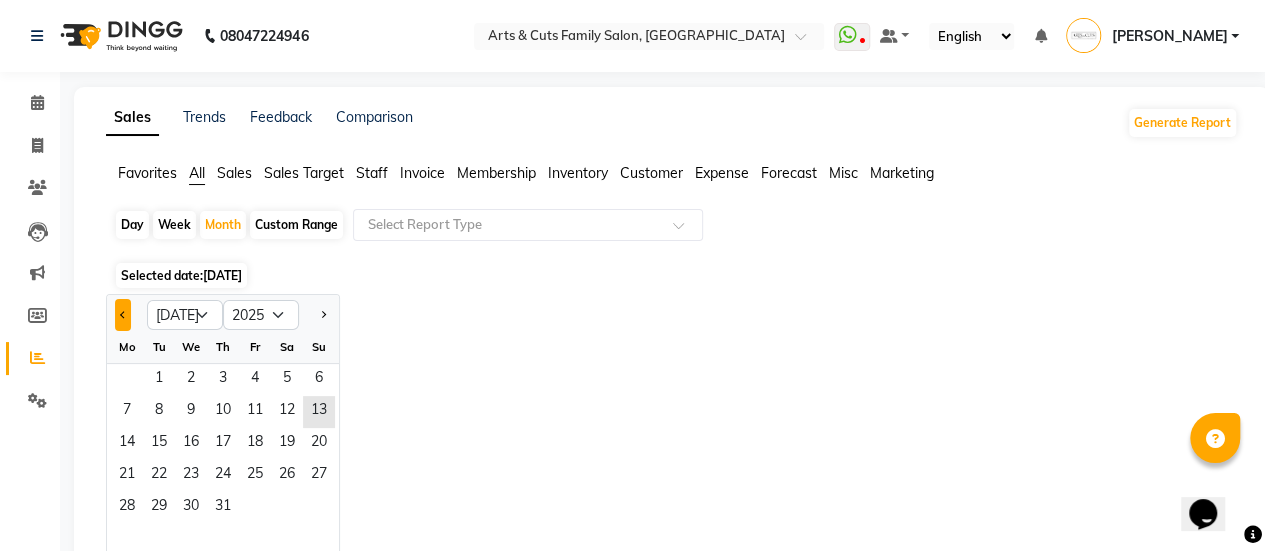 click 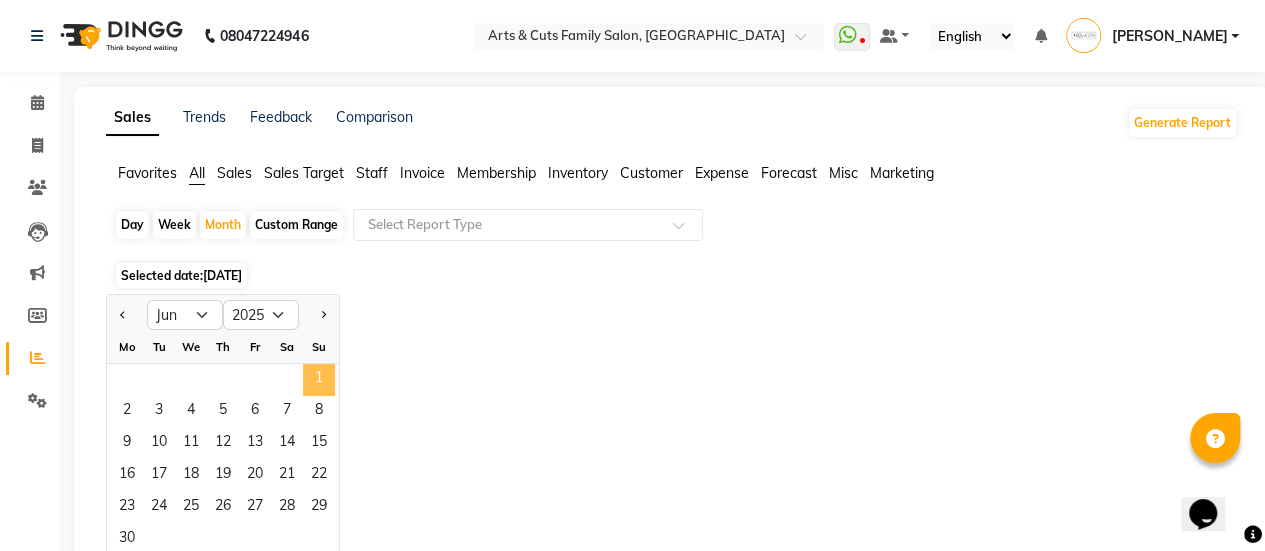 click on "1" 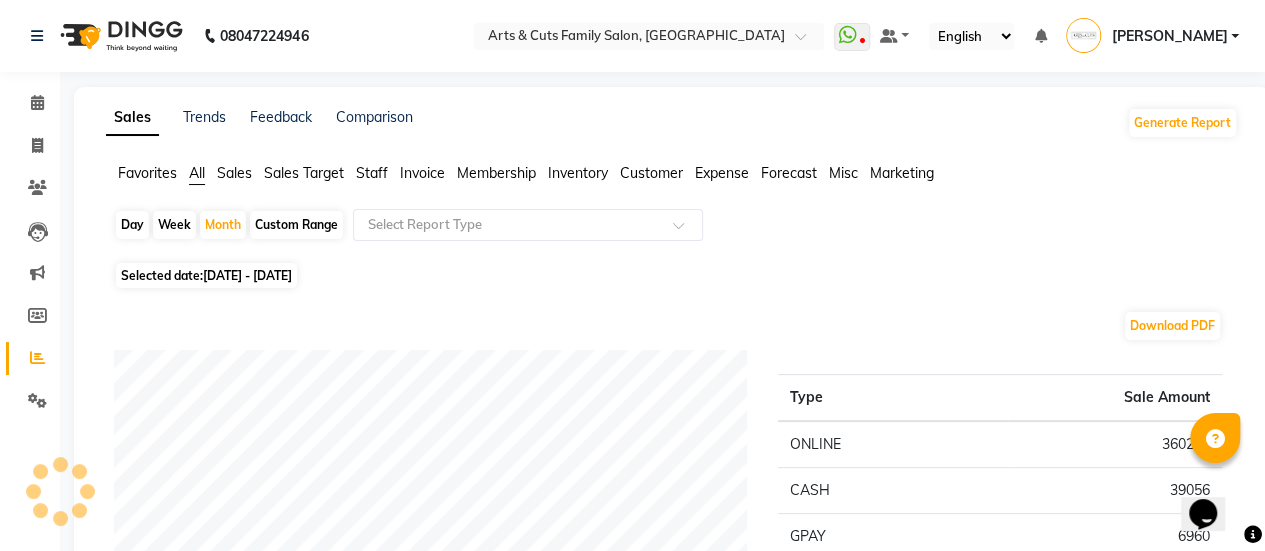 click on "Staff" 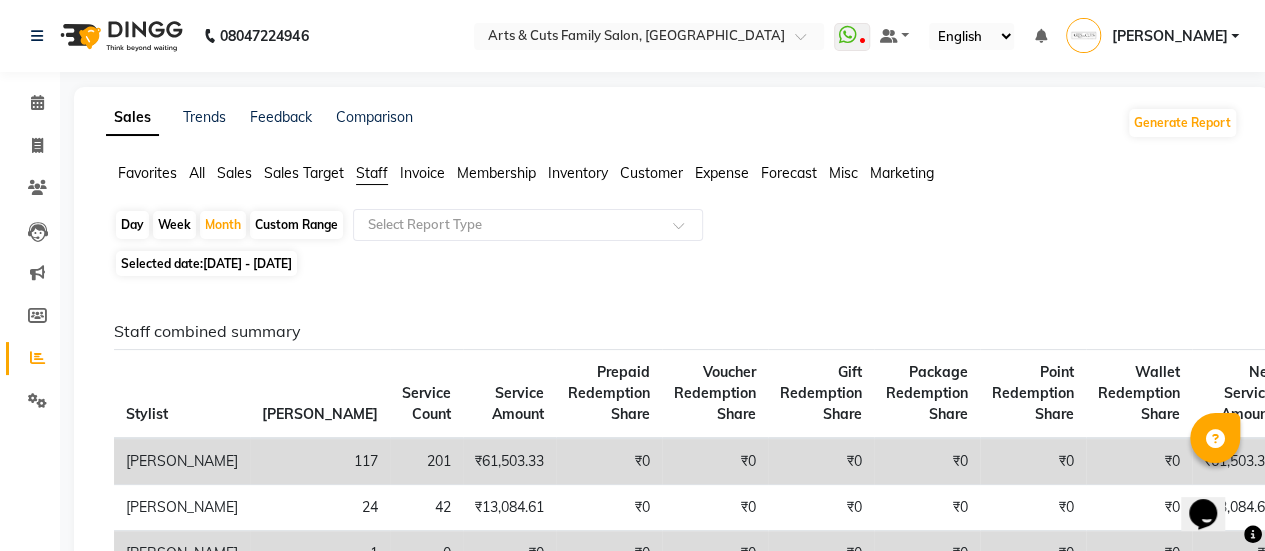 click on "Staff combined summary Stylist Bill Count Service Count Service Amount Prepaid Redemption Share Voucher Redemption Share Gift Redemption Share Package Redemption Share Point Redemption Share Wallet Redemption Share Net Service Amount Product Net Membership Net Prepaid Net Voucher Net Gift Net Package Net  Abdulla 117 201 ₹61,503.33 ₹0 ₹0 ₹0 ₹0 ₹0 ₹0 ₹61,503.33 ₹0 ₹0 ₹0 ₹0 ₹0 ₹0  Amreen 24 42 ₹13,084.61 ₹0 ₹0 ₹0 ₹0 ₹0 ₹0 ₹13,084.61 ₹0 ₹0 ₹0 ₹0 ₹0 ₹0  Ancy Snovee 1 0 ₹0 ₹0 ₹0 ₹0 ₹0 ₹0 ₹0 ₹0 ₹0 ₹399.00 ₹0 ₹0 ₹0 ₹0  Anjali Kumari 18 28 ₹18,791.10 ₹0 ₹0 ₹0 ₹0 ₹0 ₹0 ₹18,791.10 ₹0 ₹0 ₹0 ₹0 ₹0 ₹0  Anji 12 13 ₹2,447.53 ₹0 ₹0 ₹0 ₹0 ₹0 ₹0 ₹2,447.53 ₹0 ₹0 ₹0 ₹0 ₹0 ₹0  Ashwini 80 203 ₹66,752.70 ₹0 ₹0 ₹0 ₹0 ₹0 ₹0 ₹66,752.70 ₹0 ₹499.00 ₹0 ₹0 ₹0 ₹0  Bhavya  29 45 ₹17,040.08 ₹0 ₹0 ₹0 ₹0 ₹0 ₹0 ₹17,040.08 ₹0 ₹0 ₹0 ₹0 ₹0 ₹0  Bilal  31 8" 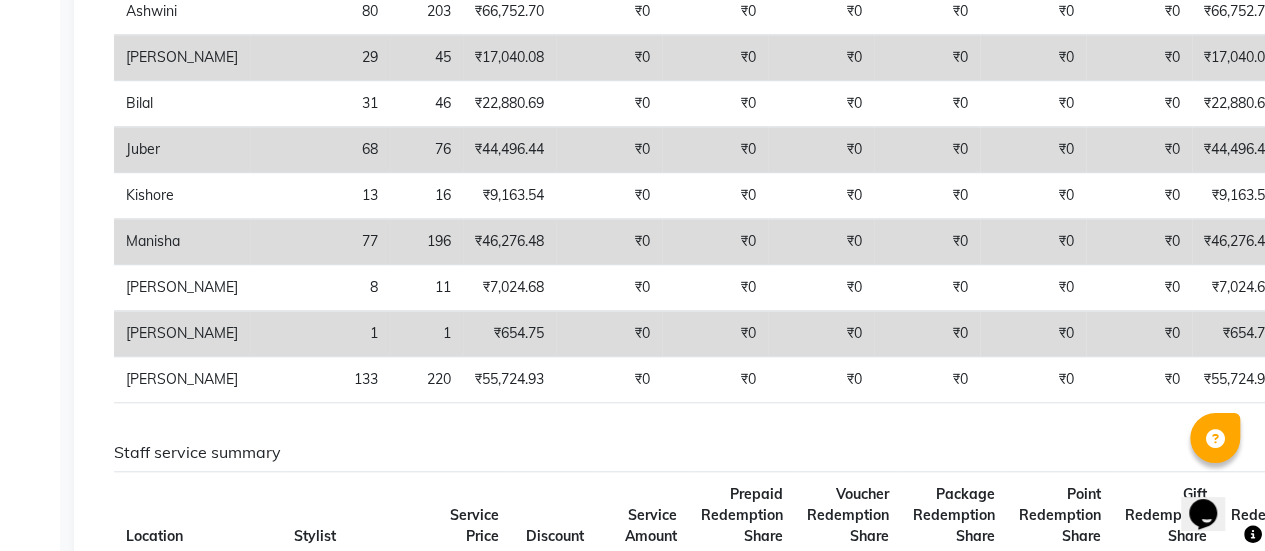 scroll, scrollTop: 720, scrollLeft: 0, axis: vertical 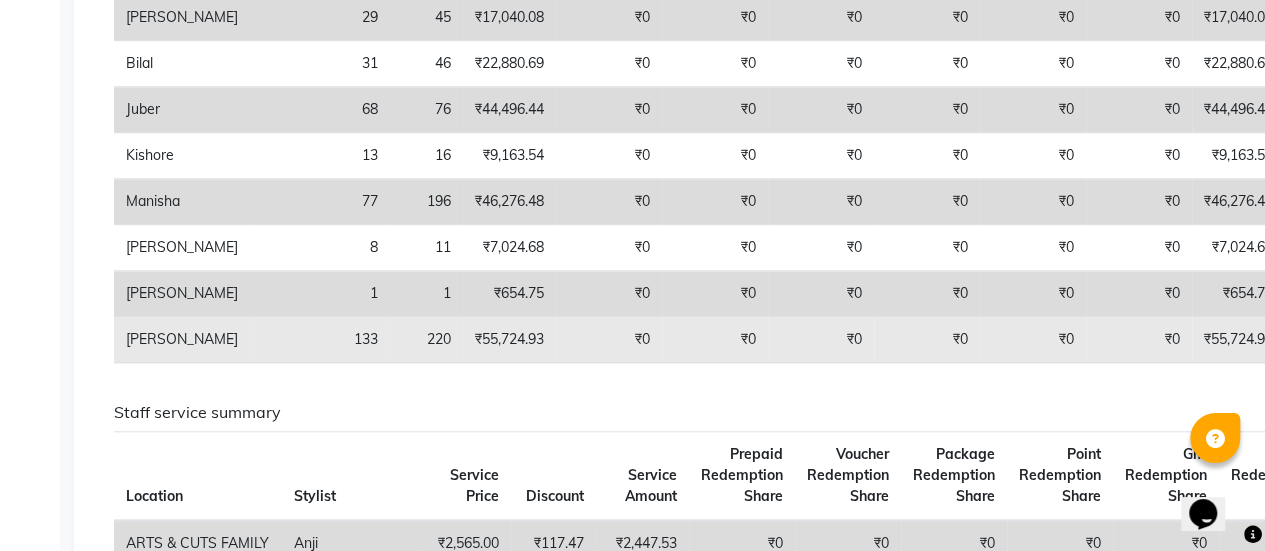 click on "₹55,724.93" 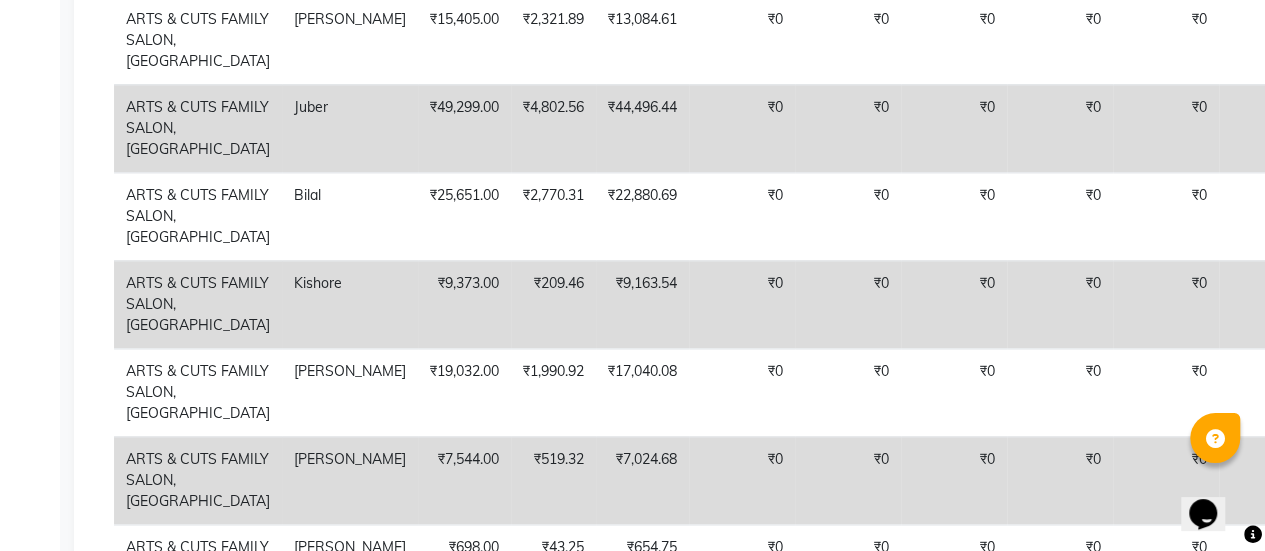 scroll, scrollTop: 1360, scrollLeft: 0, axis: vertical 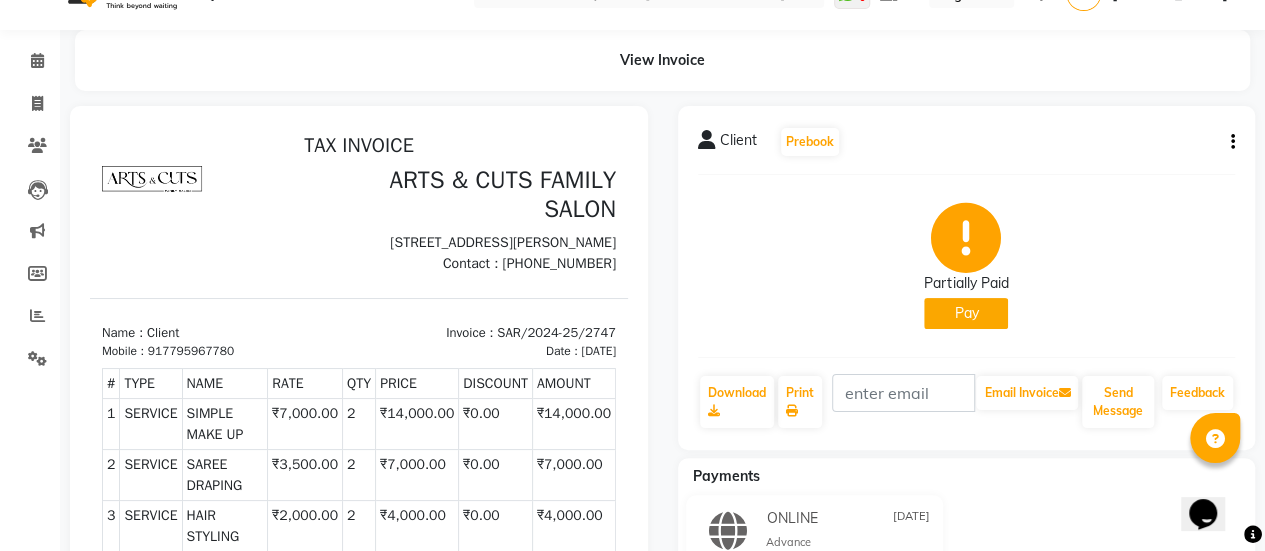 click 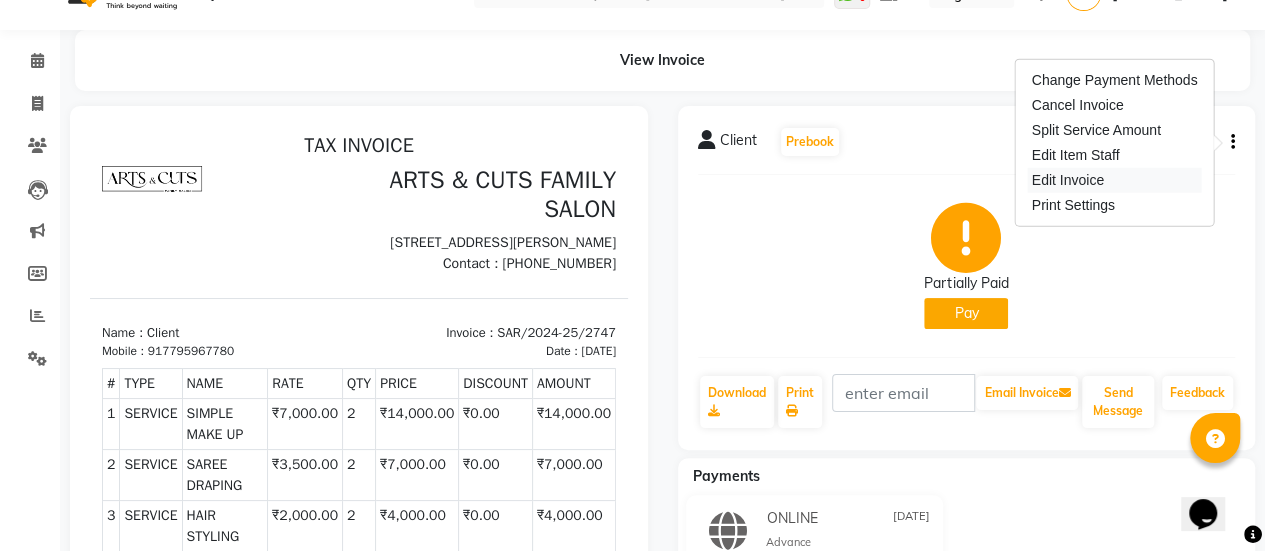 click on "Edit Invoice" at bounding box center [1115, 180] 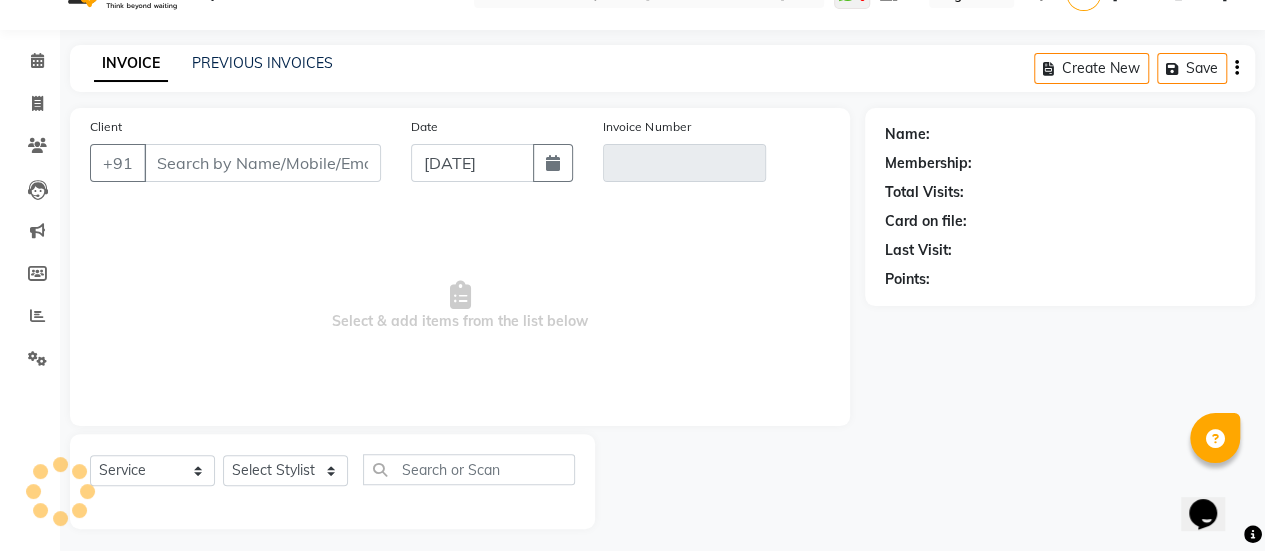 scroll, scrollTop: 49, scrollLeft: 0, axis: vertical 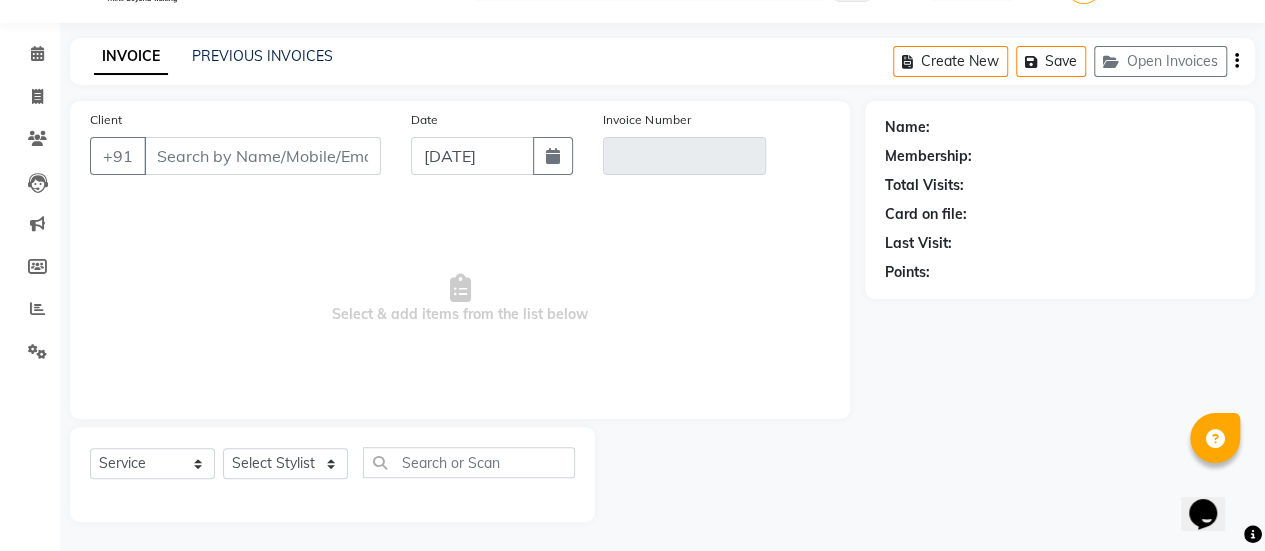 type on "7795967780" 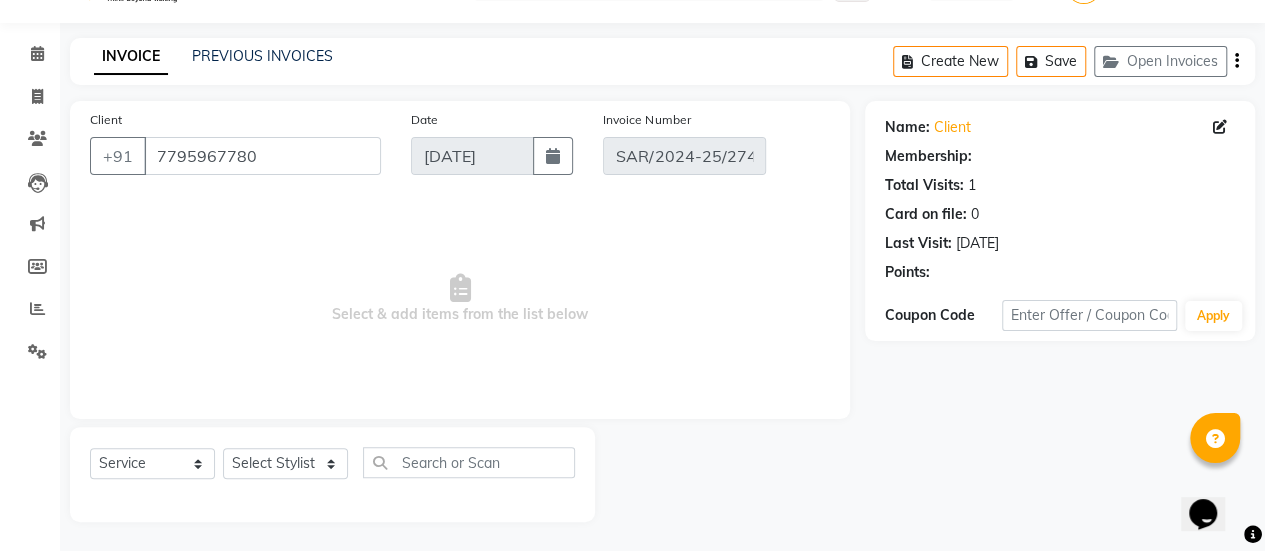 select on "select" 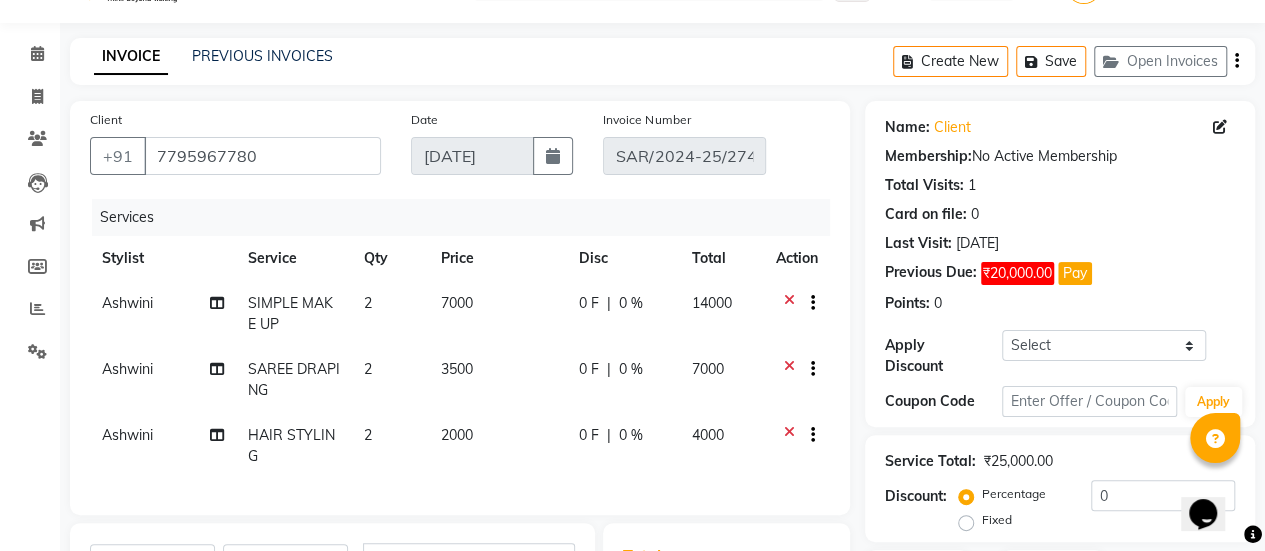 click on "2" 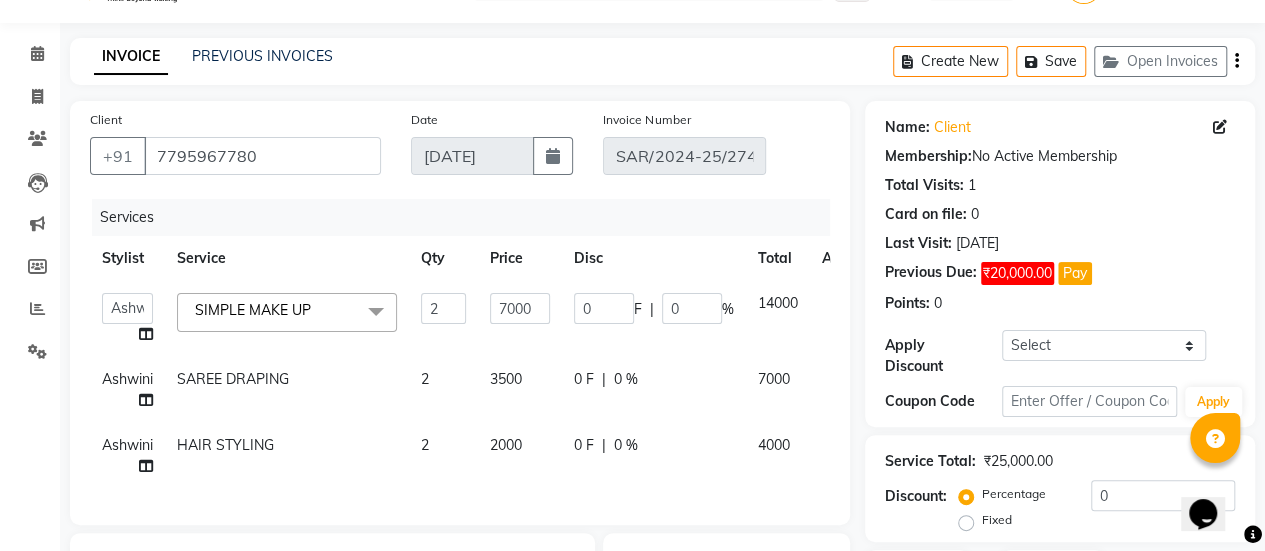 click 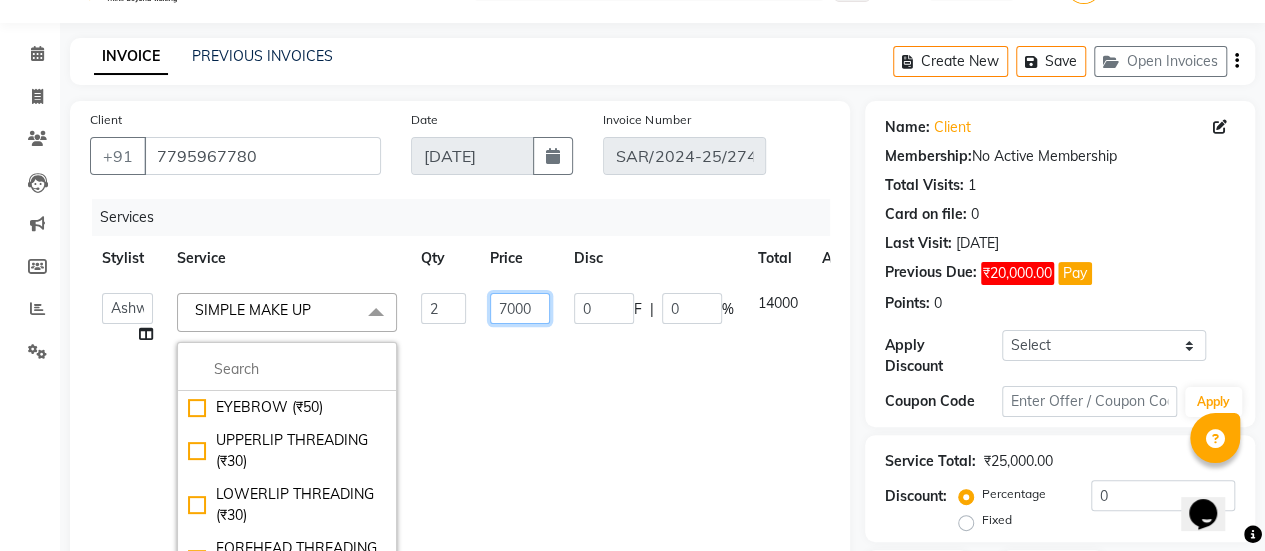 click on "7000" 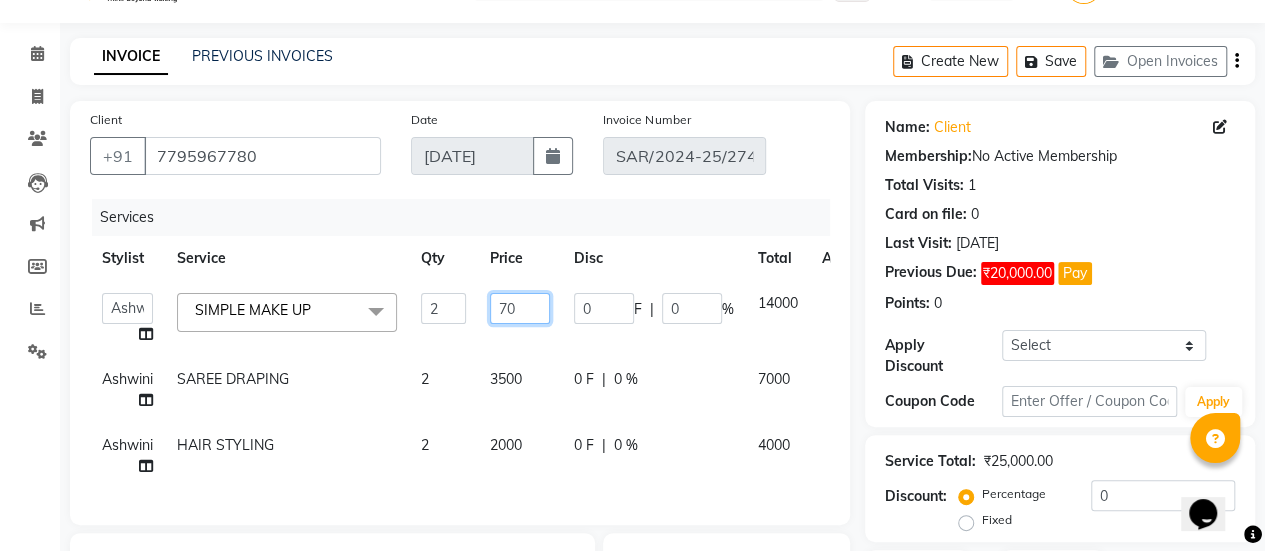 type on "7" 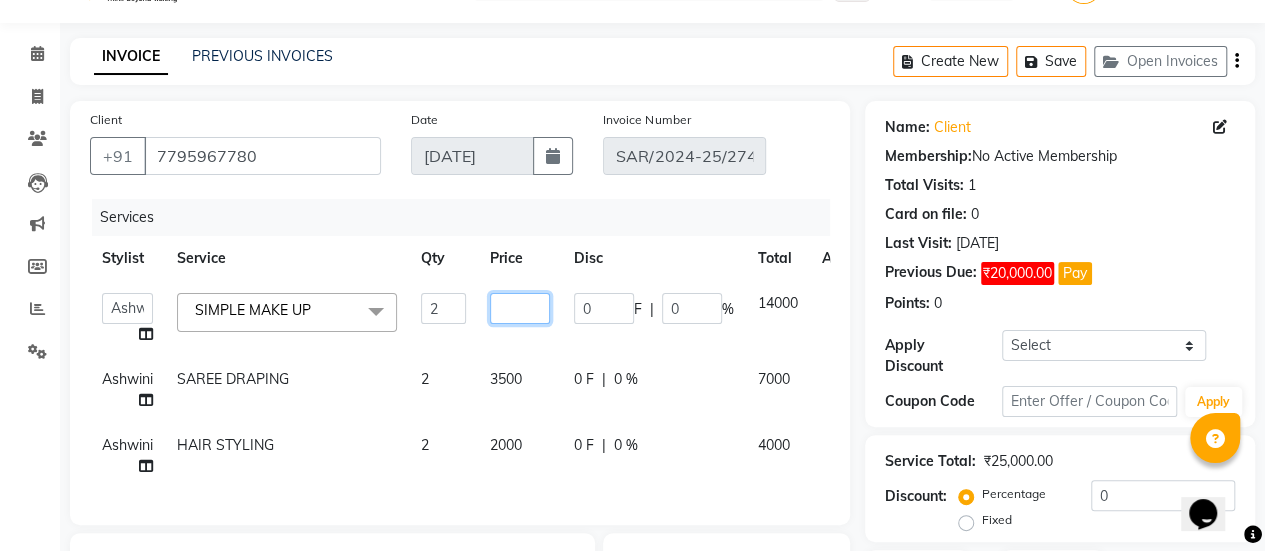 type on "6" 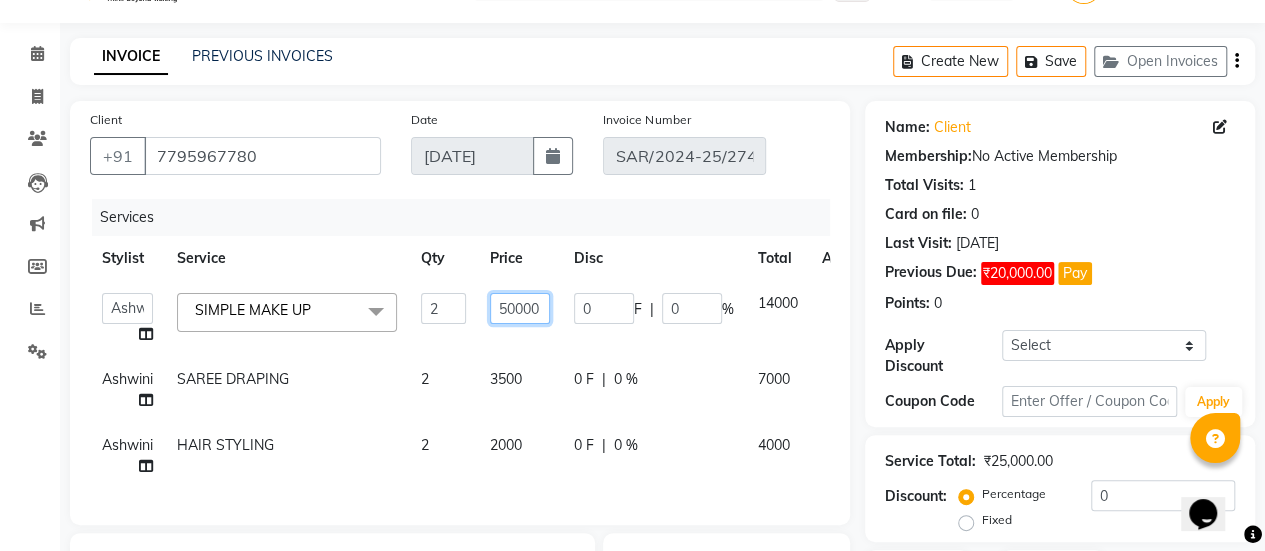 type on "5000" 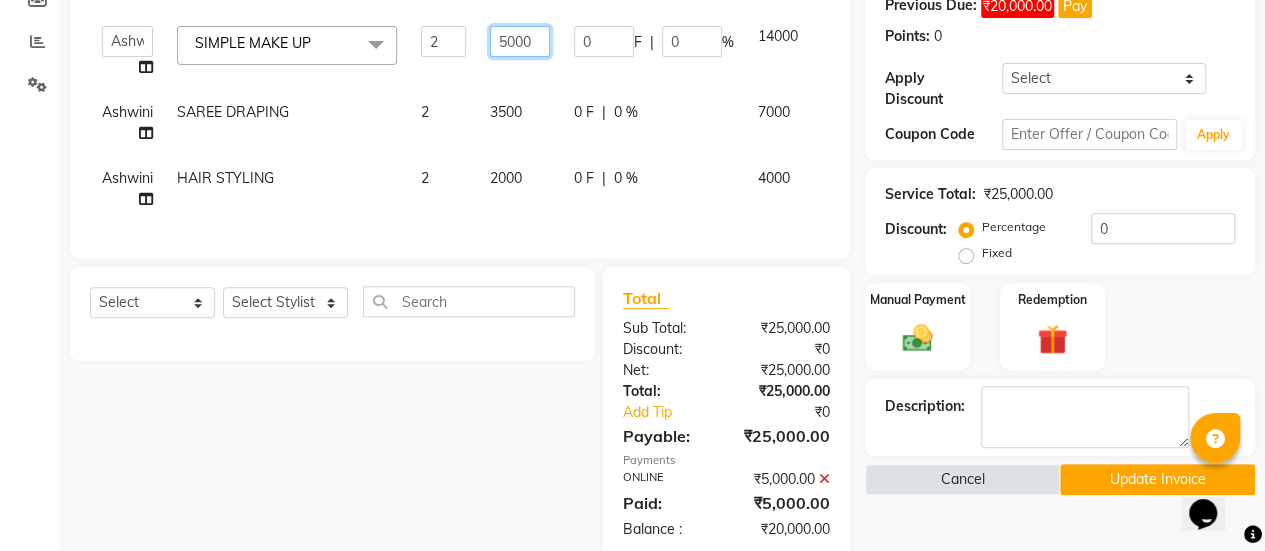 scroll, scrollTop: 368, scrollLeft: 0, axis: vertical 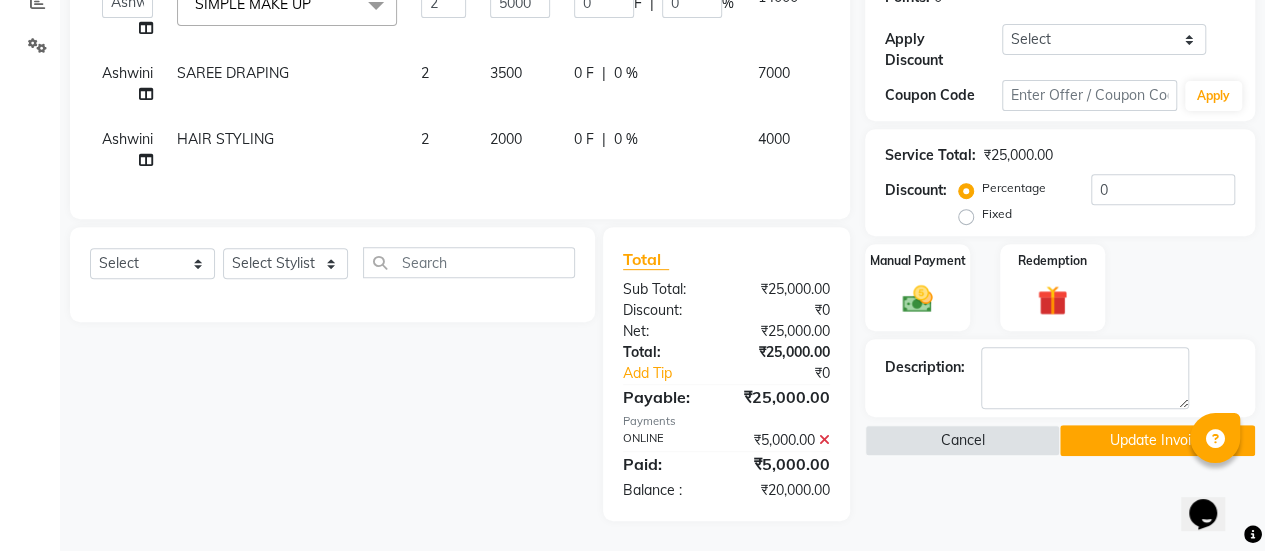 click 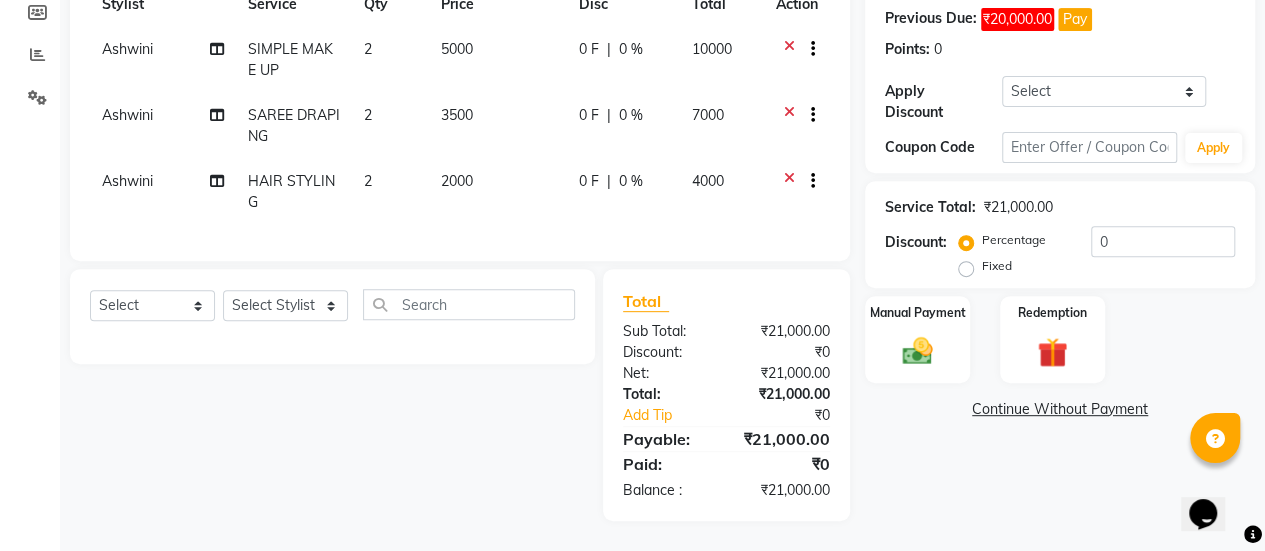 scroll, scrollTop: 316, scrollLeft: 0, axis: vertical 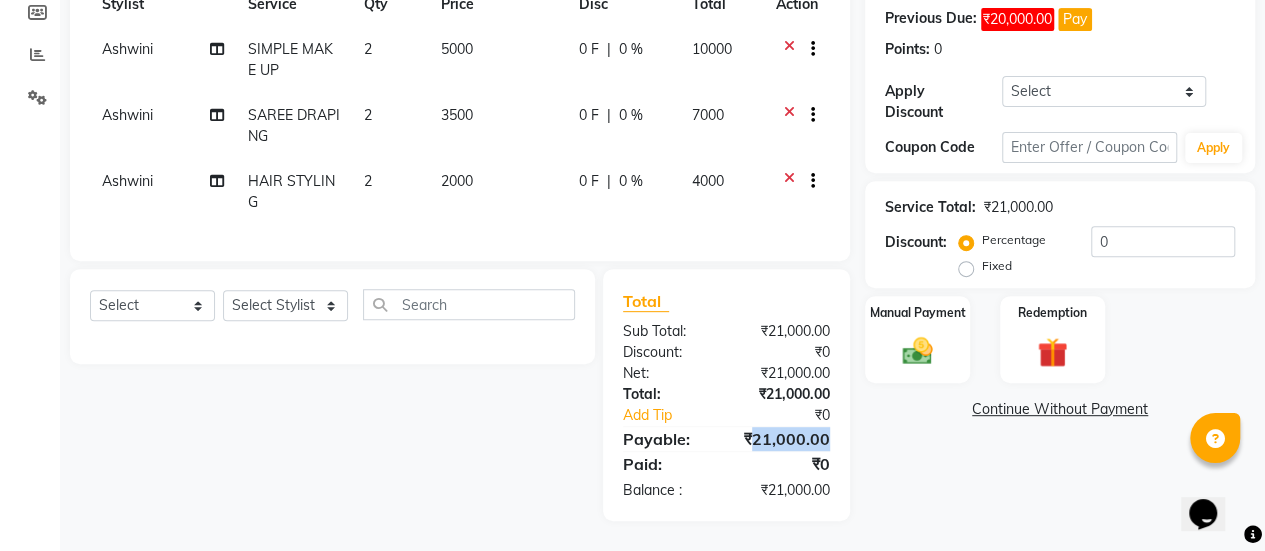 click on "₹21,000.00" 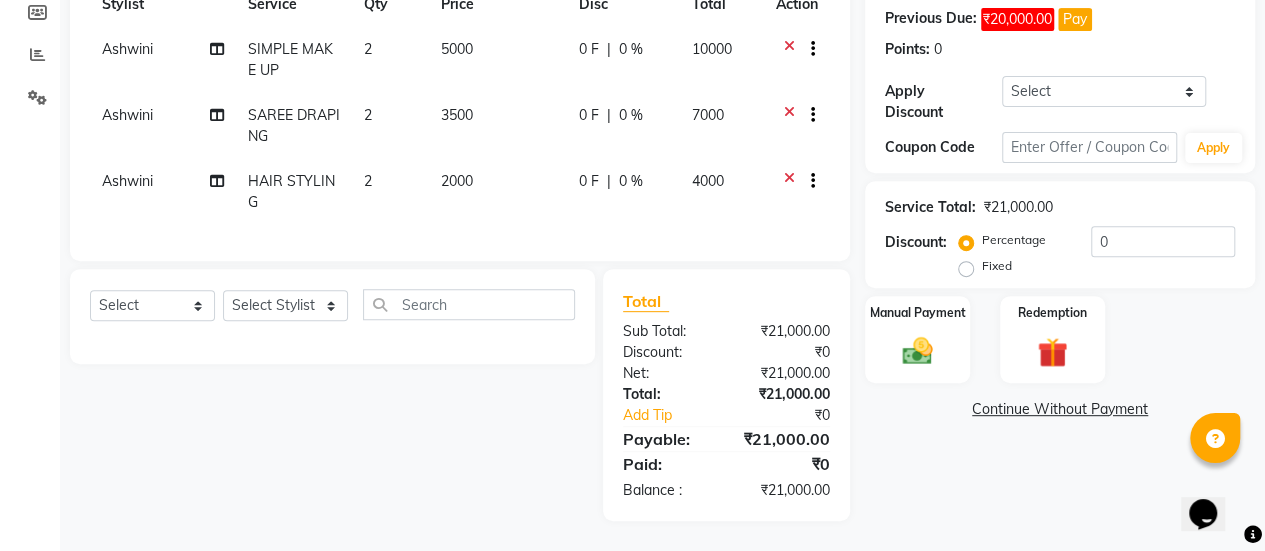 click on "Name: Client  Membership:  No Active Membership  Total Visits:  1 Card on file:  0 Last Visit:   [DATE] Previous Due:  ₹20,000.00 Pay Points:   0  Apply Discount Select Coupon → Ancy -10% Coupon Code Apply Service Total:  ₹21,000.00  Discount:  Percentage   Fixed  0 Manual Payment Redemption  Continue Without Payment" 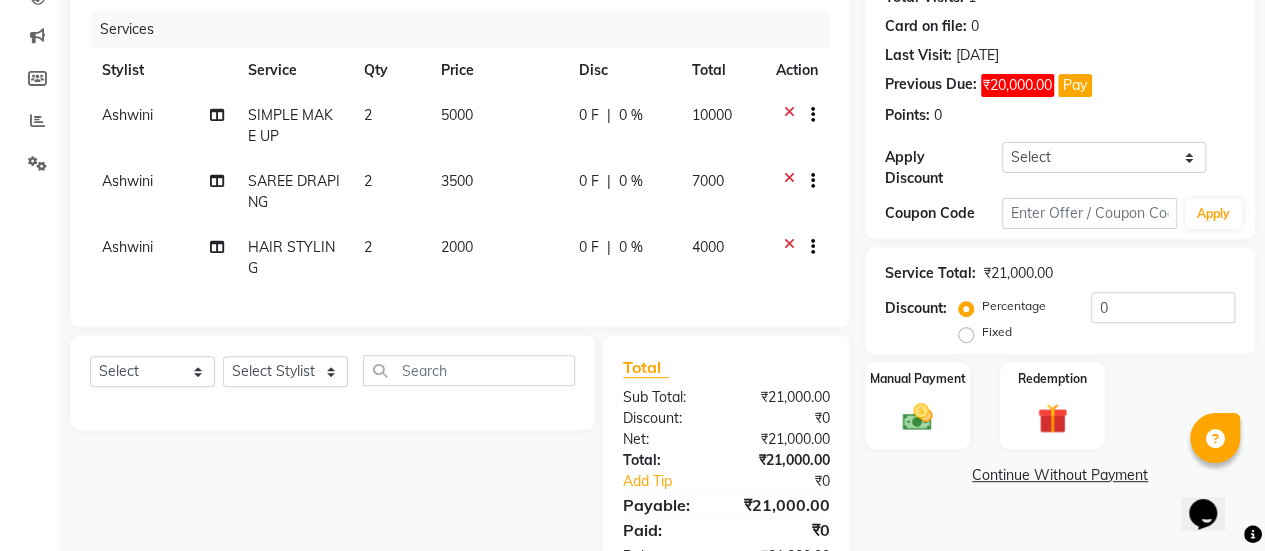 scroll, scrollTop: 232, scrollLeft: 0, axis: vertical 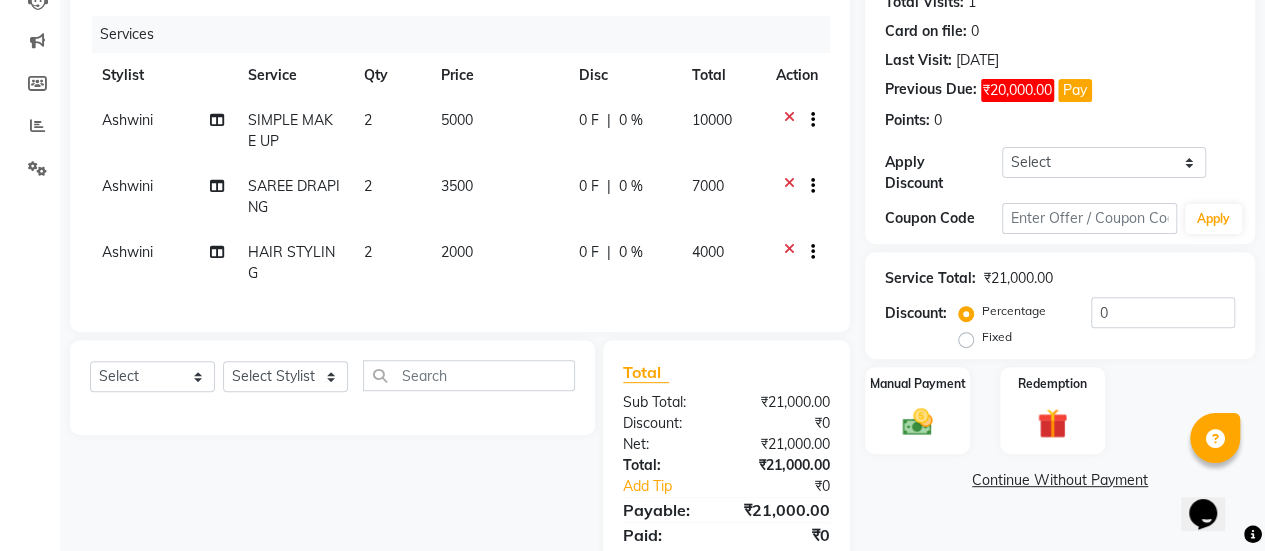 click on "5000" 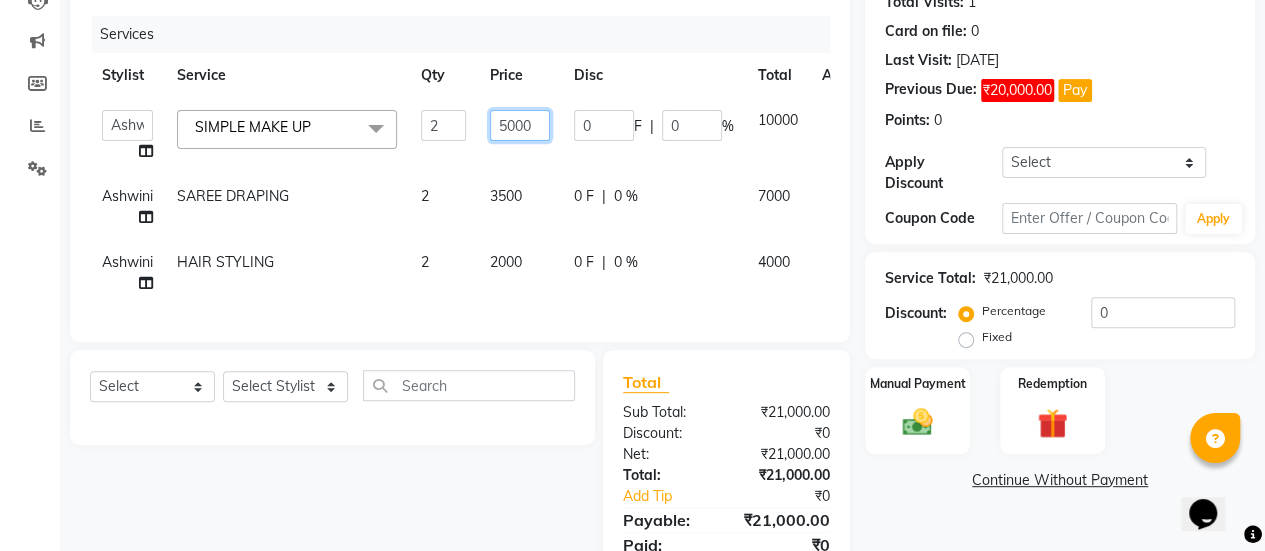 drag, startPoint x: 545, startPoint y: 124, endPoint x: 467, endPoint y: 125, distance: 78.00641 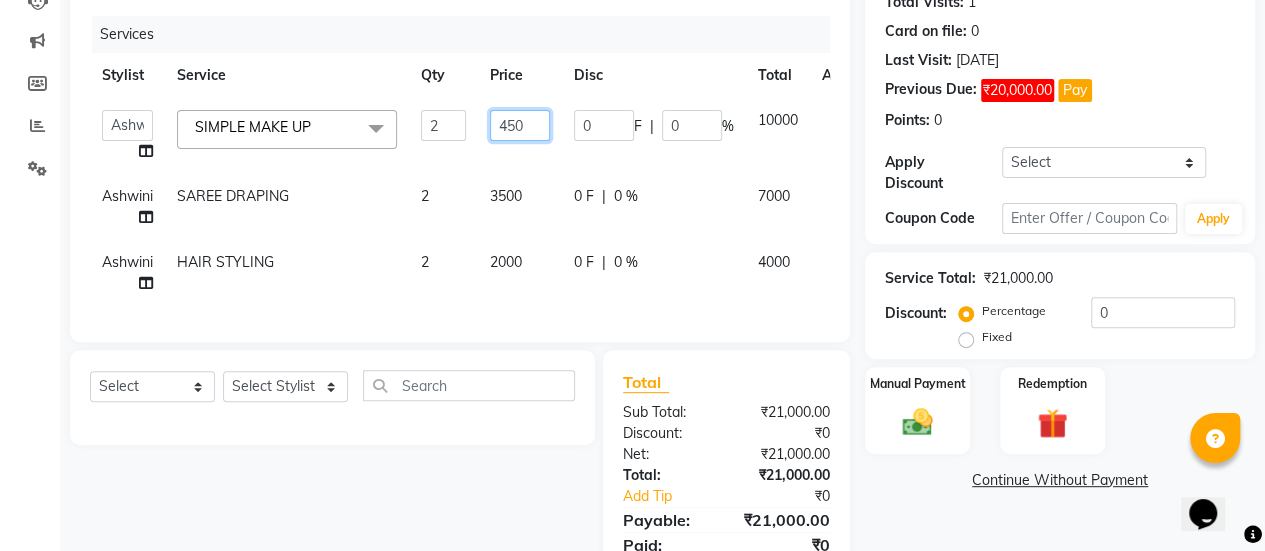 type on "4500" 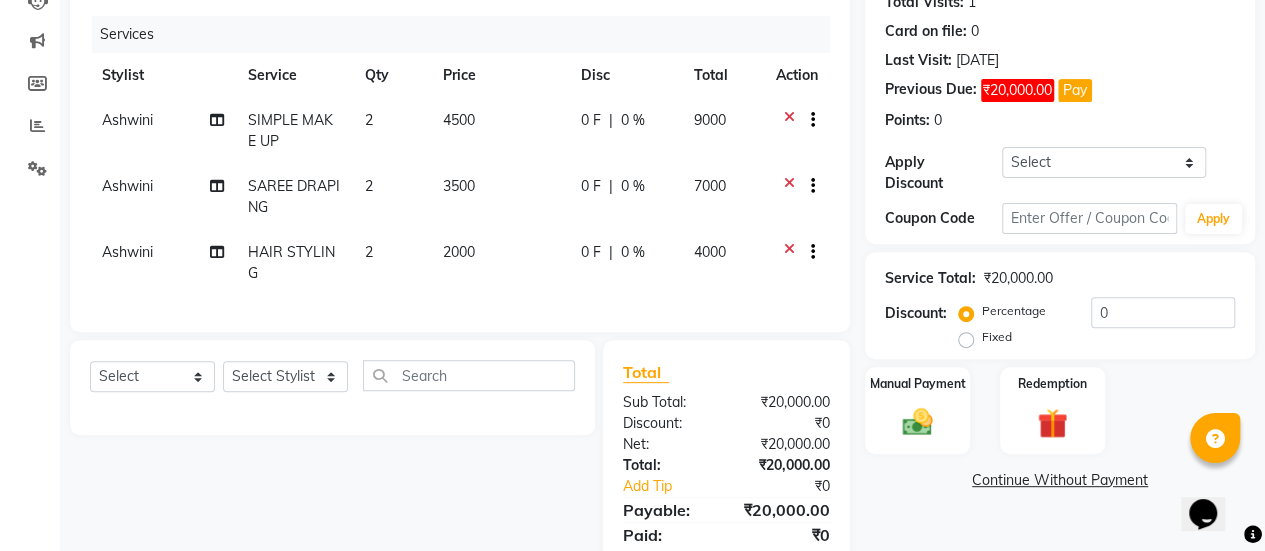 click on "Select  Service  Product  Membership  Package Voucher Prepaid Gift Card  Select Stylist [PERSON_NAME] [PERSON_NAME] SNOVEE [PERSON_NAME]  [PERSON_NAME] [PERSON_NAME] [PERSON_NAME]  [PERSON_NAME]" 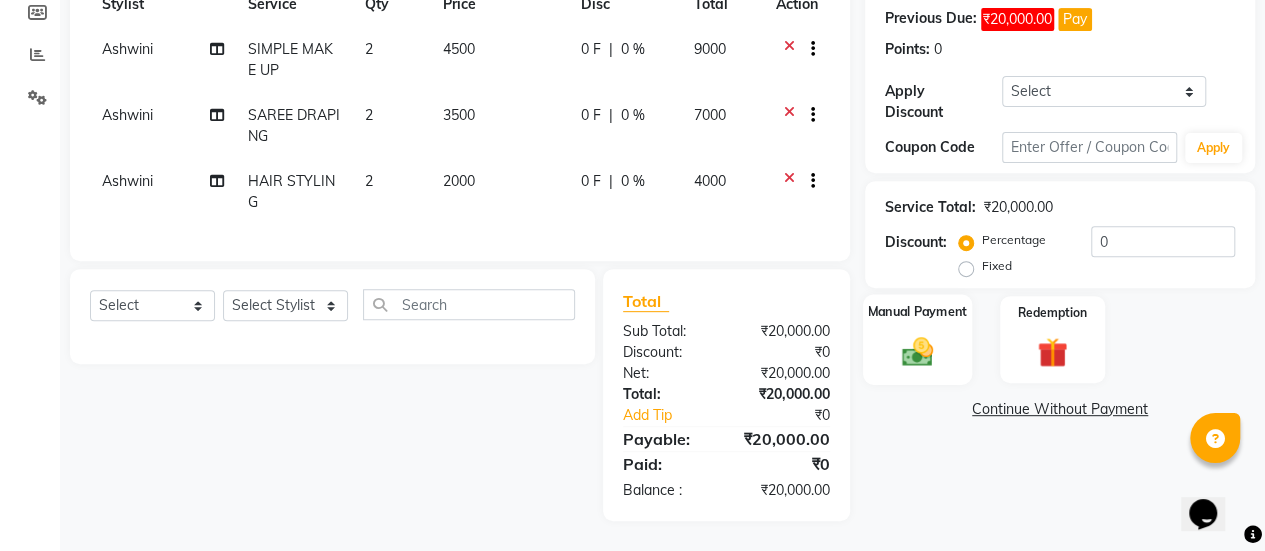 click 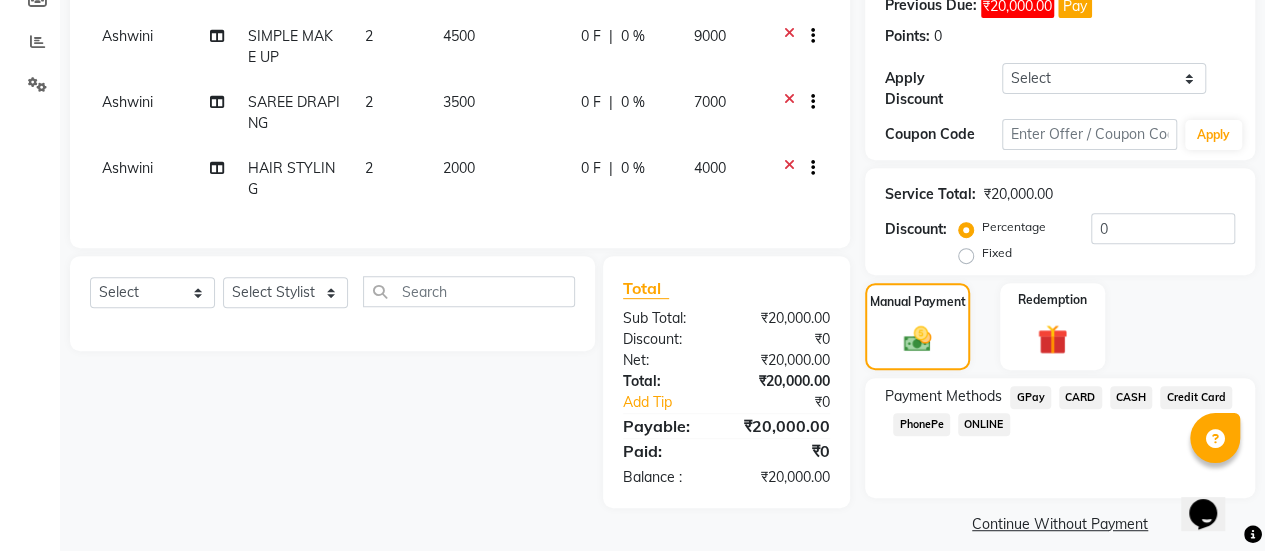 click on "Fixed" 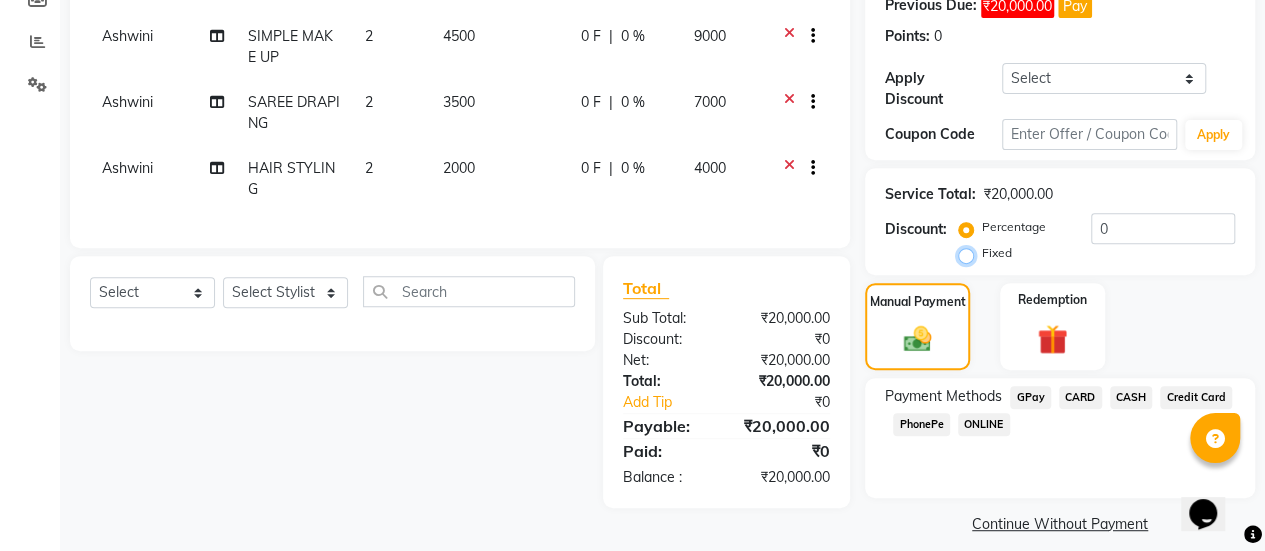click on "Fixed" at bounding box center [970, 253] 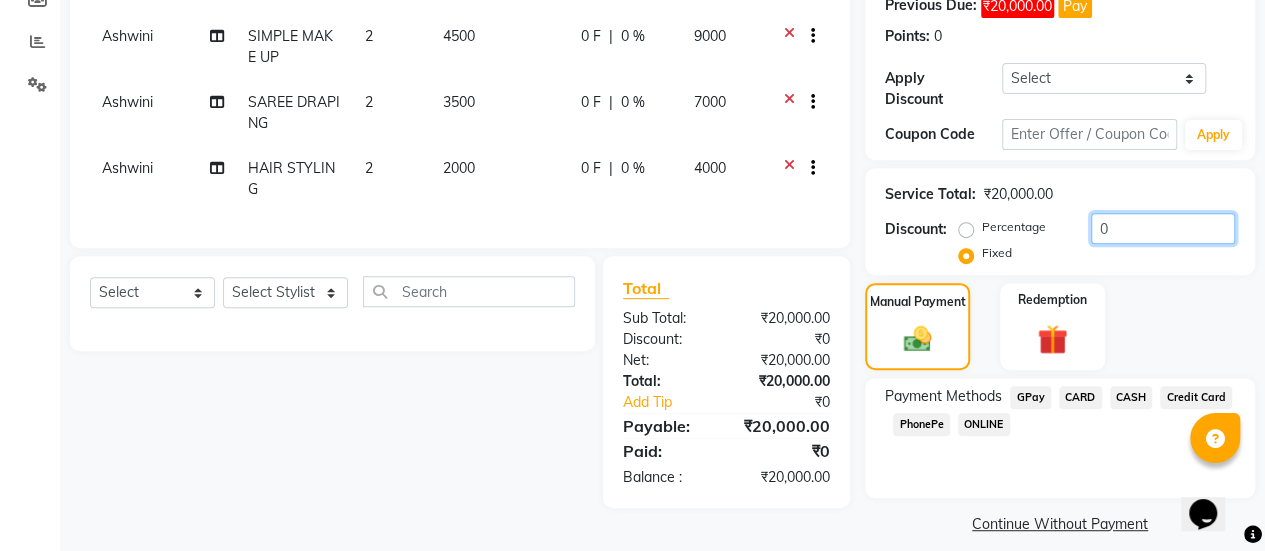 click on "0" 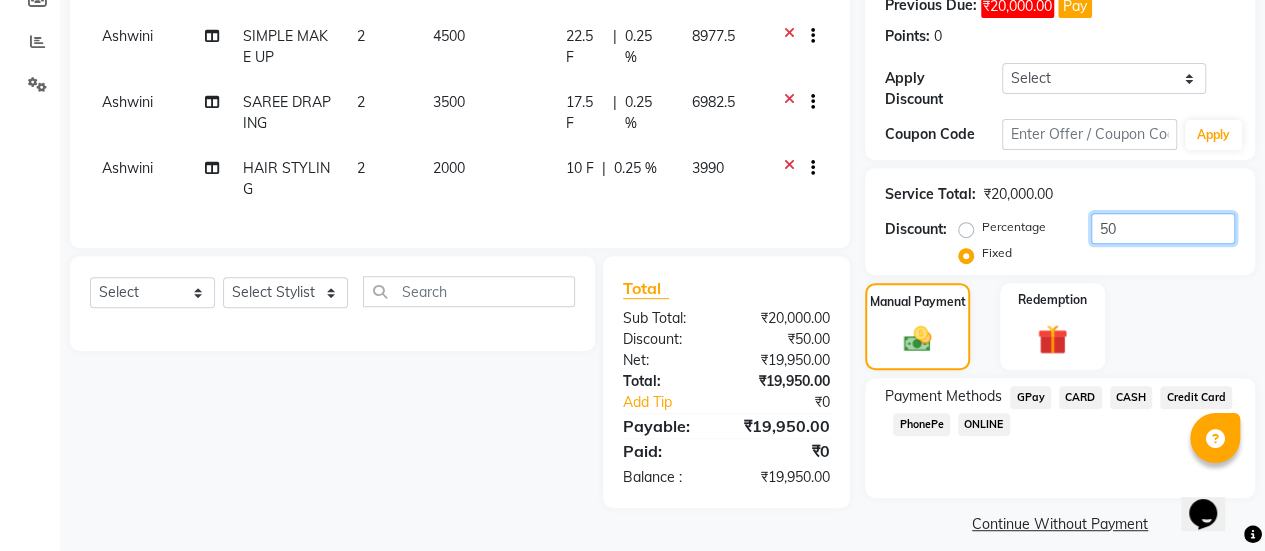 type on "5" 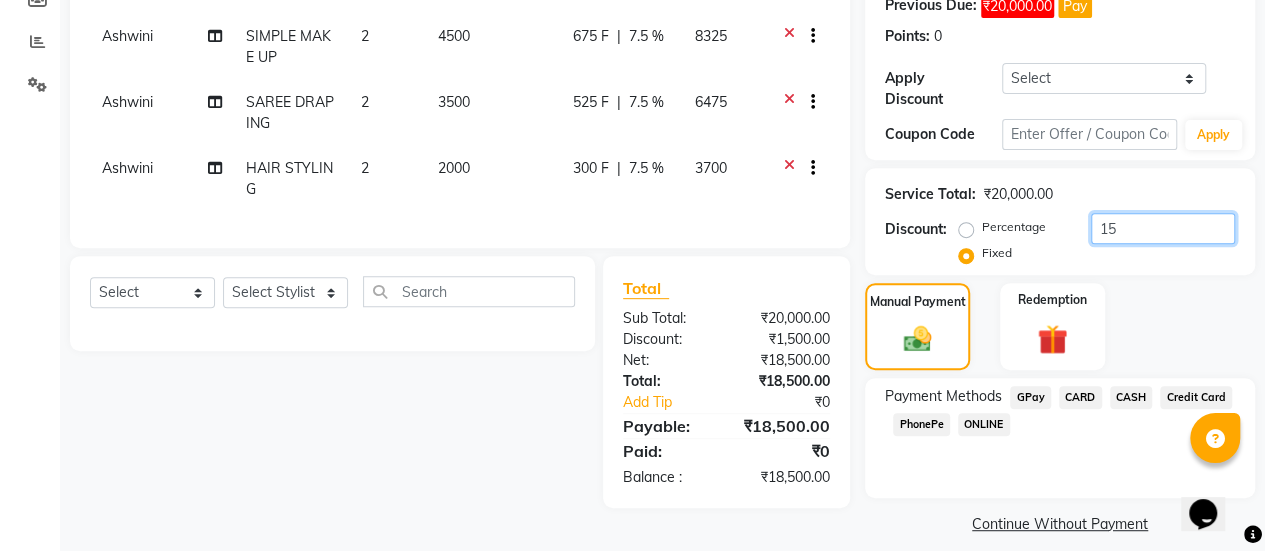 type on "1" 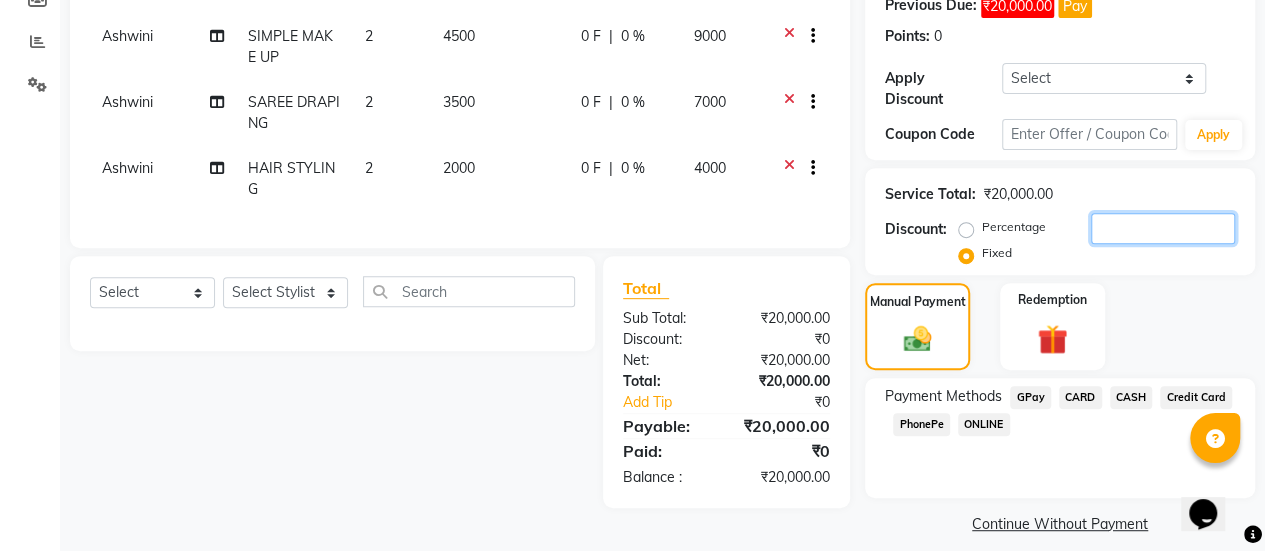 click 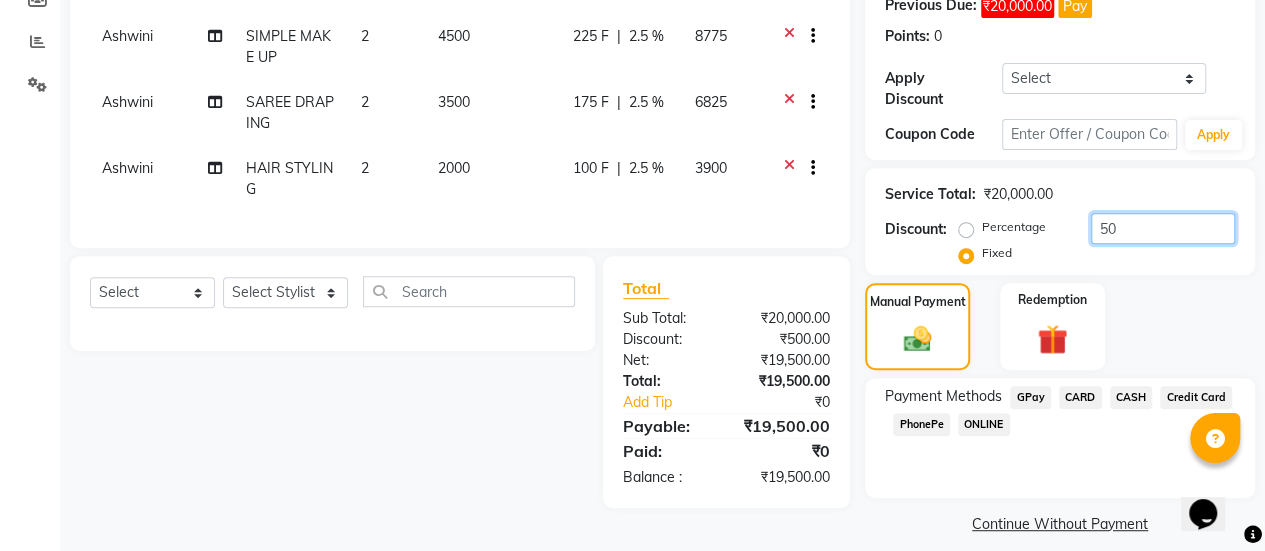type on "5" 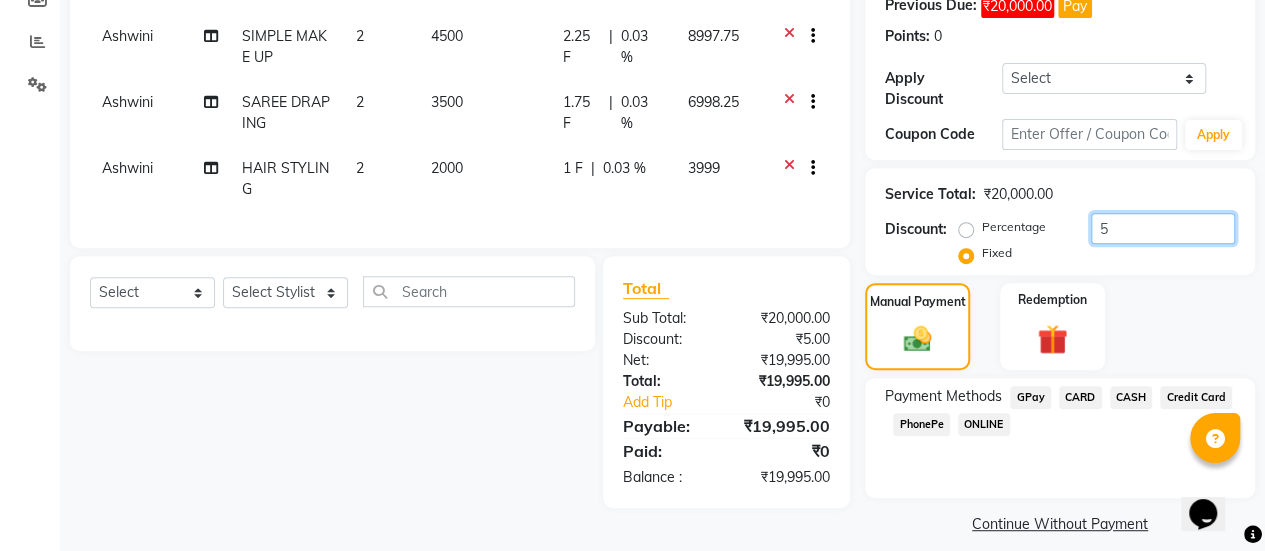 type 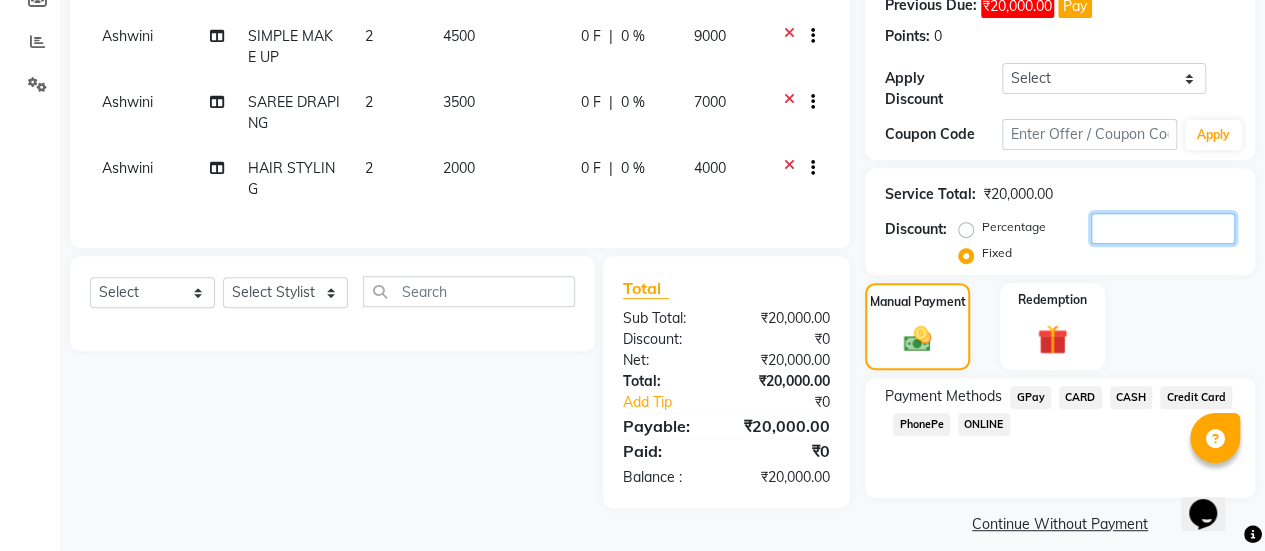 click 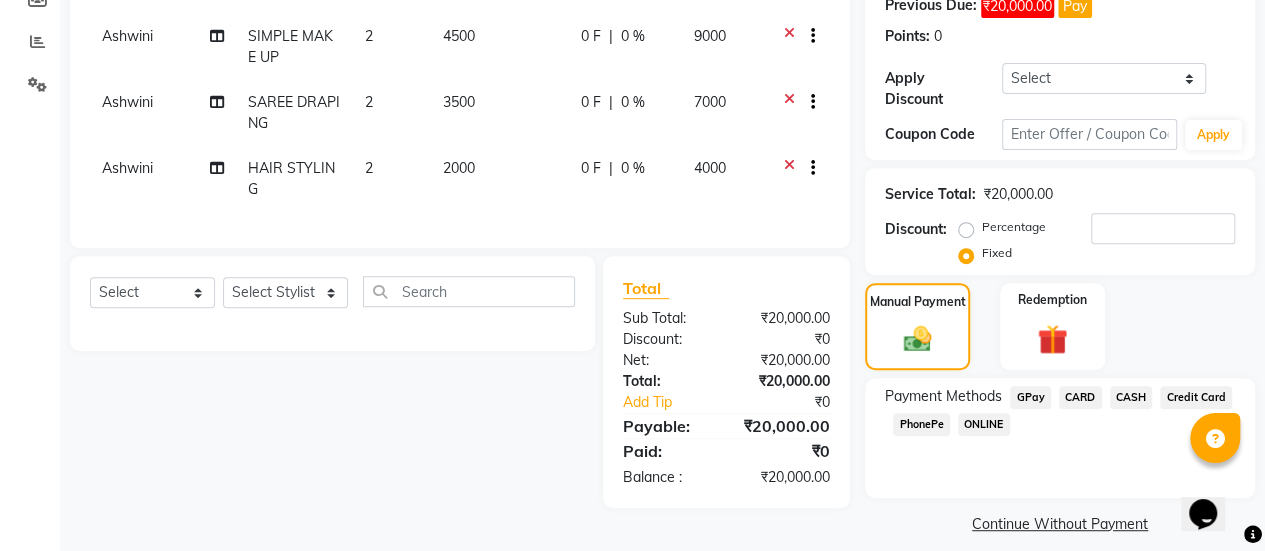 click on "GPay" 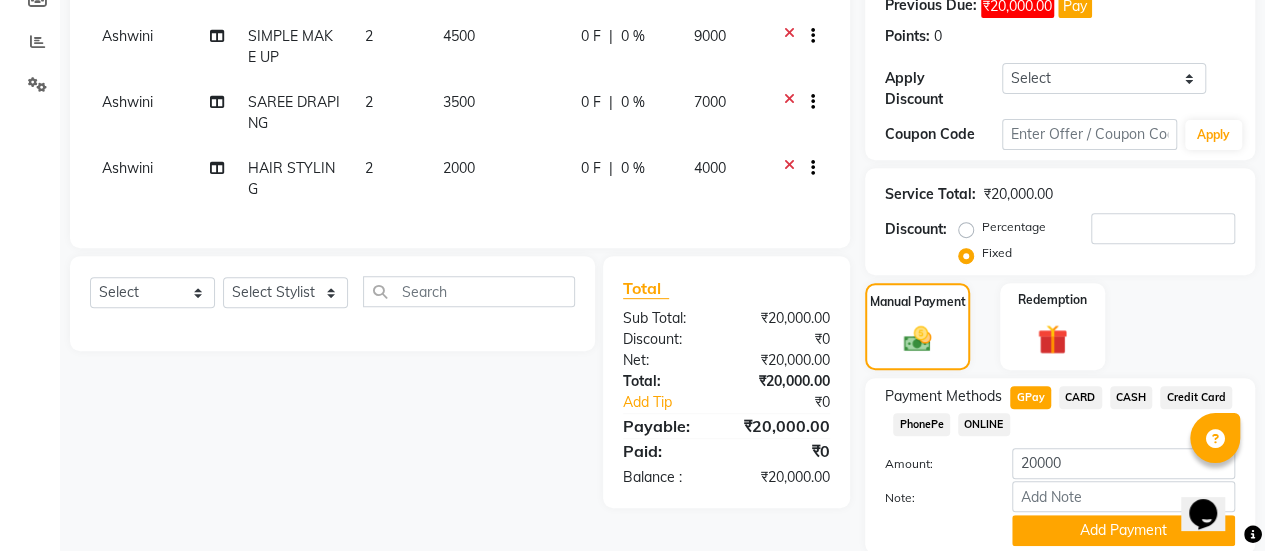 scroll, scrollTop: 388, scrollLeft: 0, axis: vertical 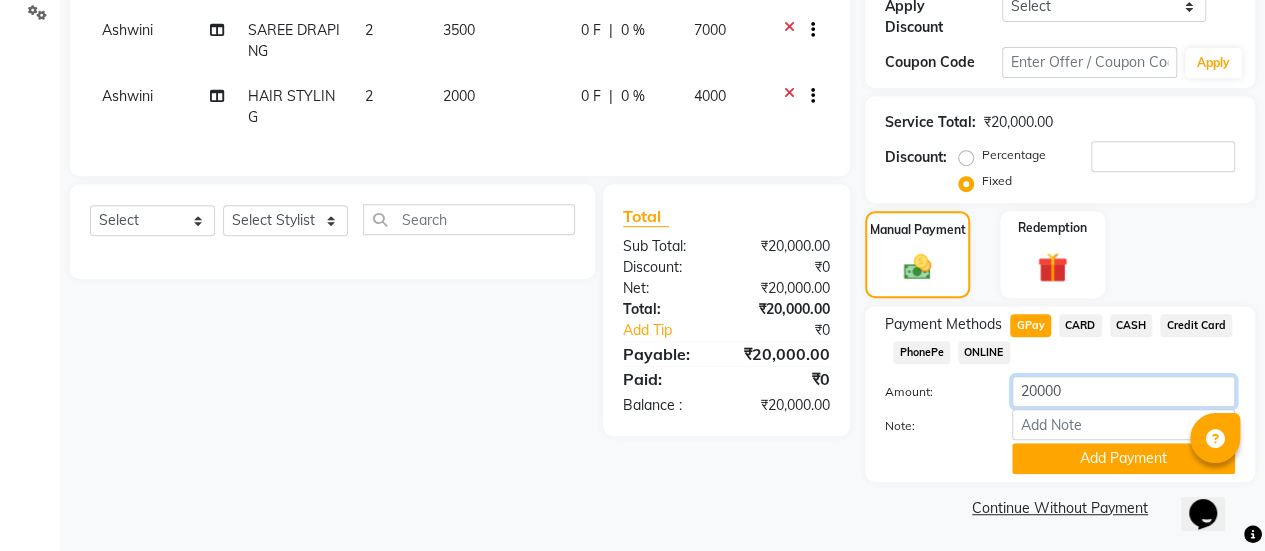 click on "20000" 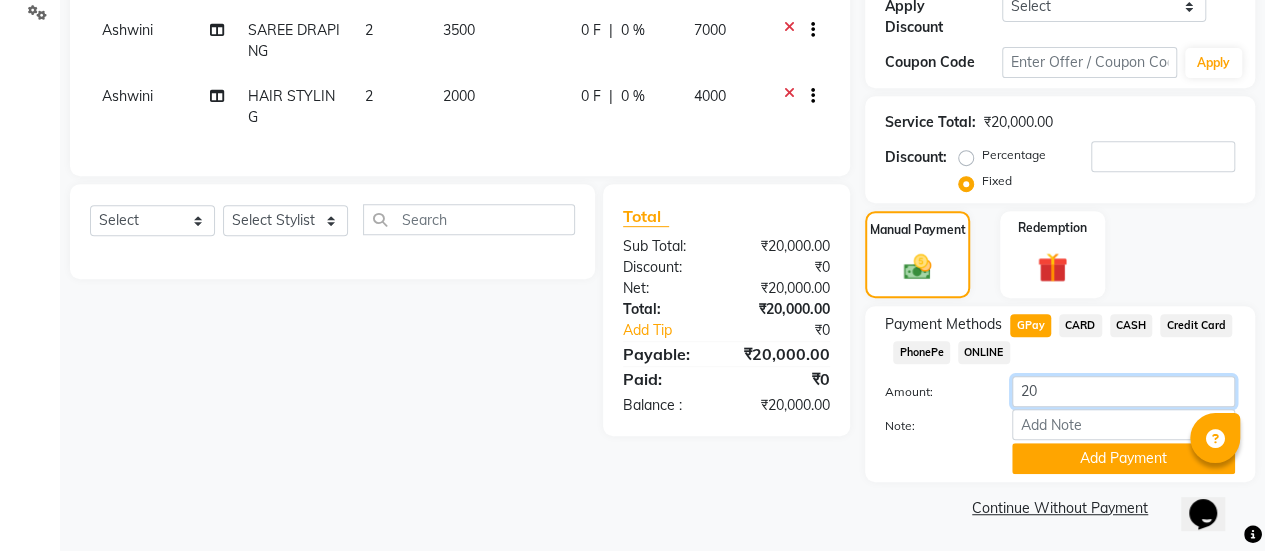 type on "2" 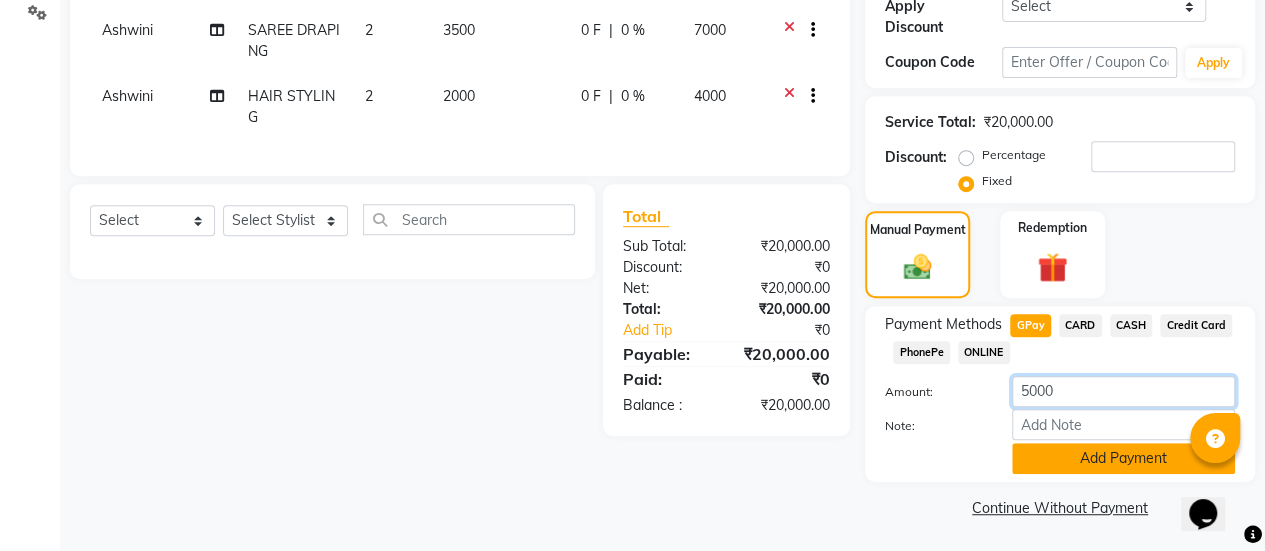 type on "5000" 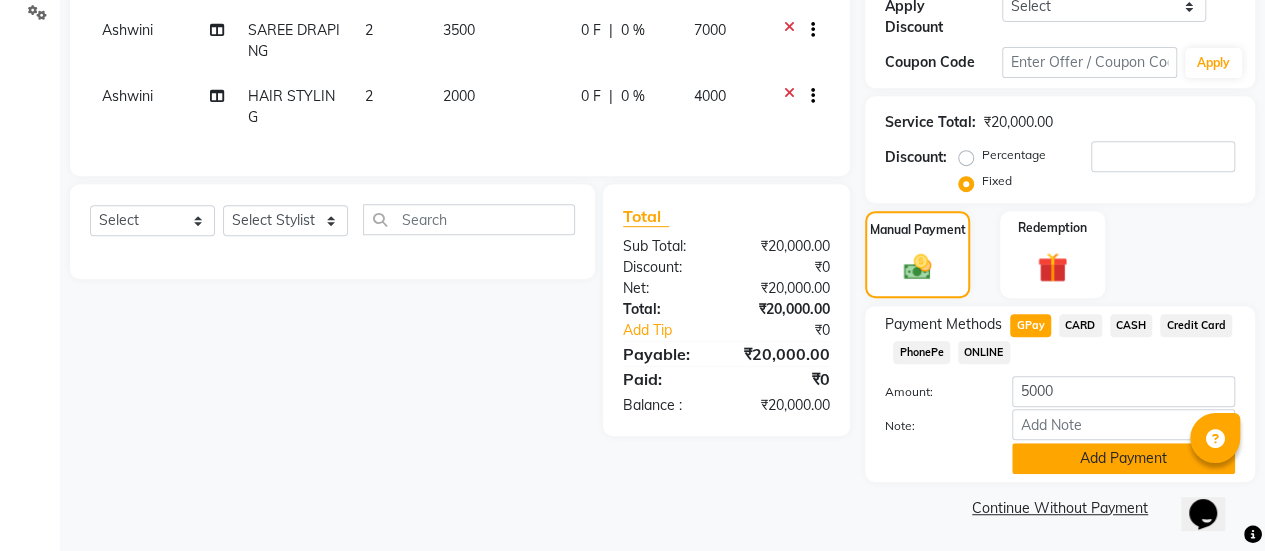 click on "Add Payment" 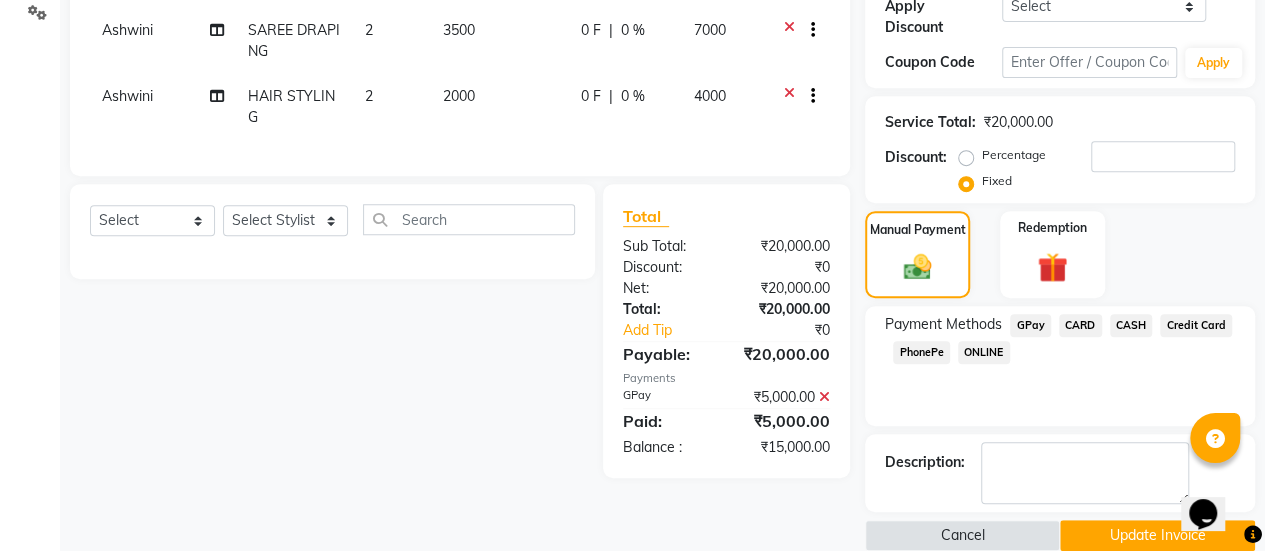 scroll, scrollTop: 416, scrollLeft: 0, axis: vertical 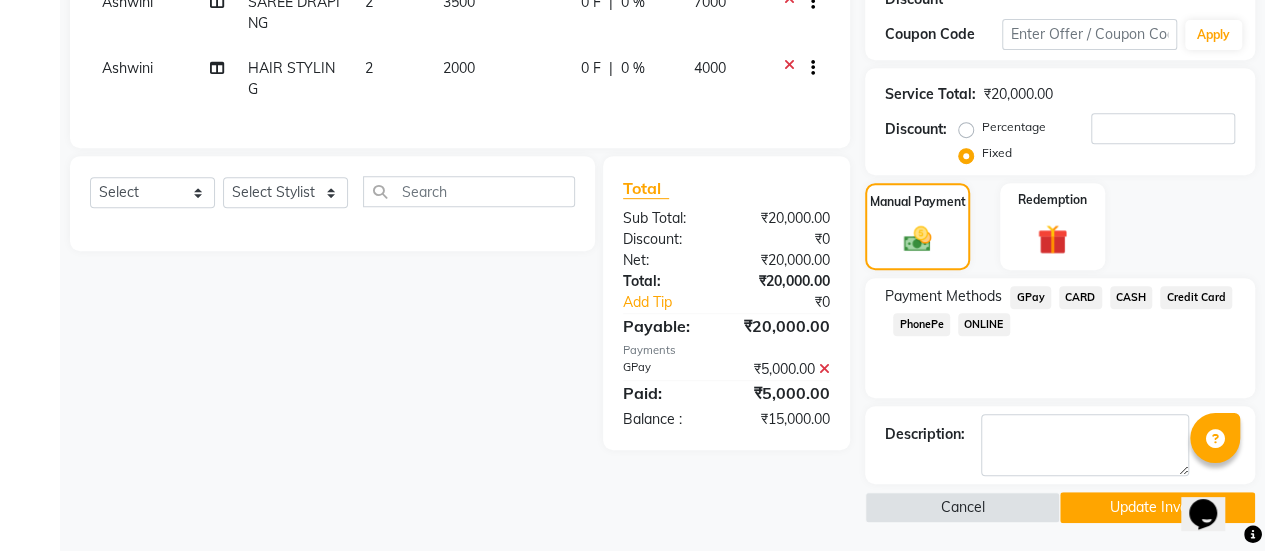 click on "Update Invoice" 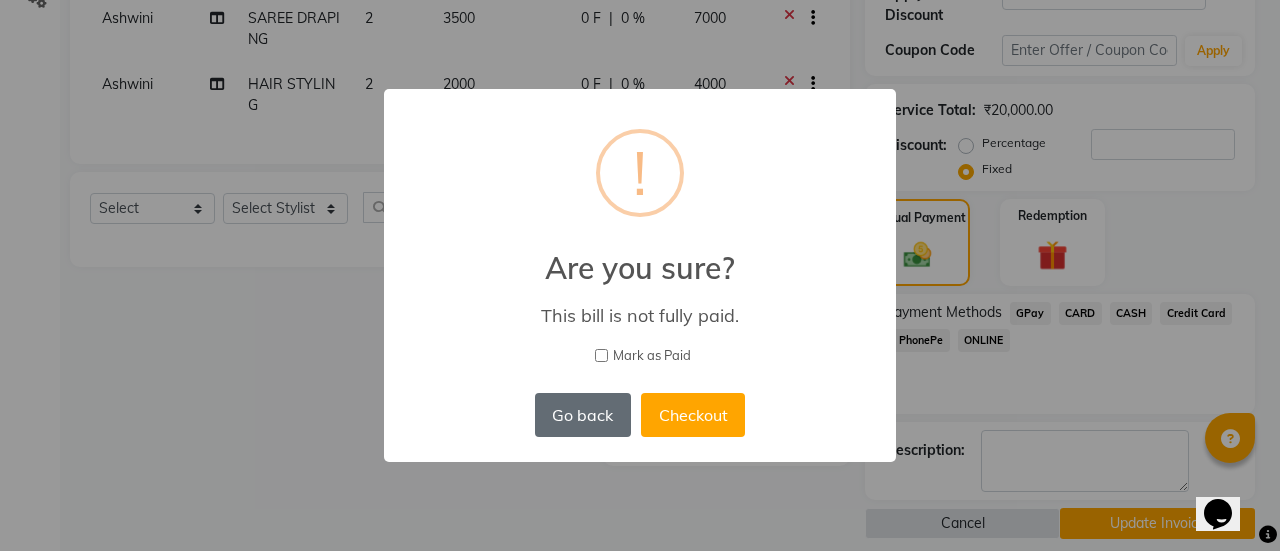 click on "Go back" at bounding box center (583, 415) 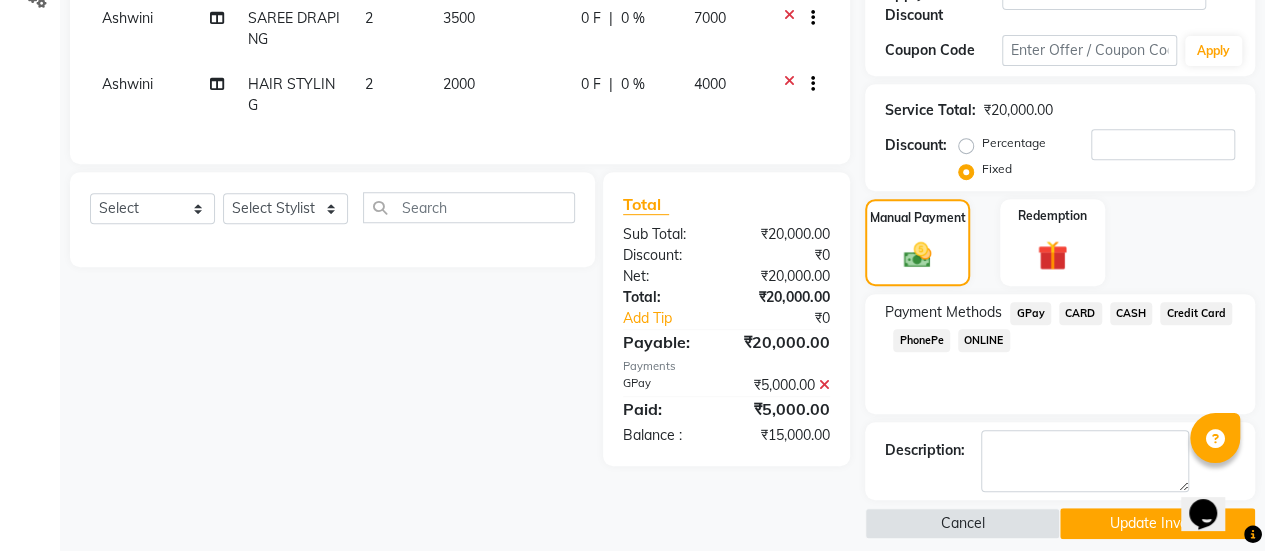 click on "Update Invoice" 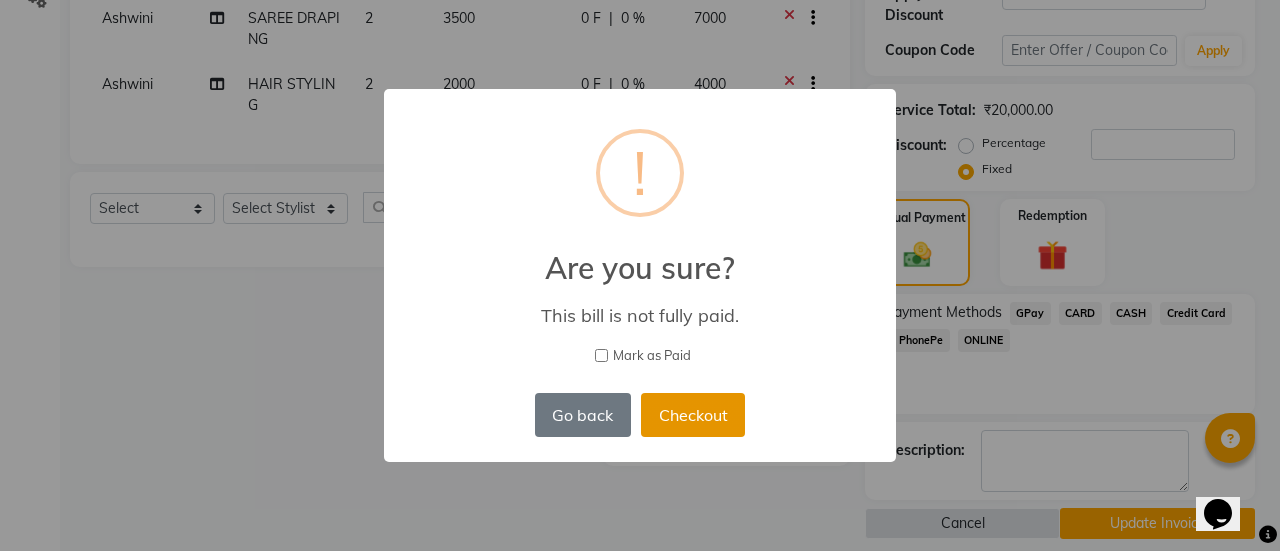 click on "Checkout" at bounding box center [693, 415] 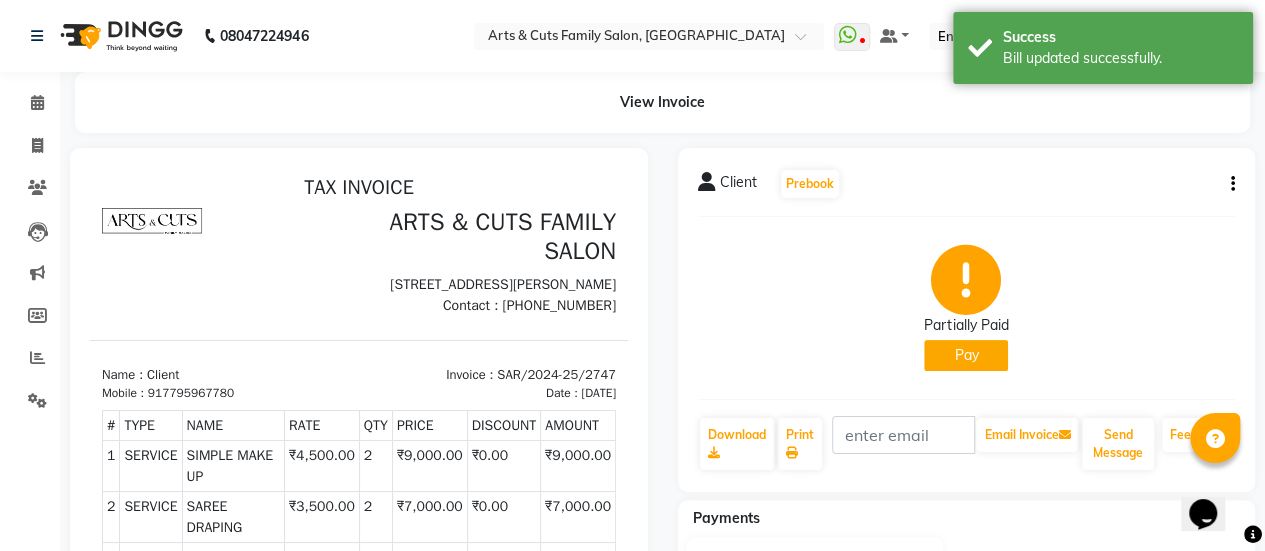 scroll, scrollTop: 0, scrollLeft: 0, axis: both 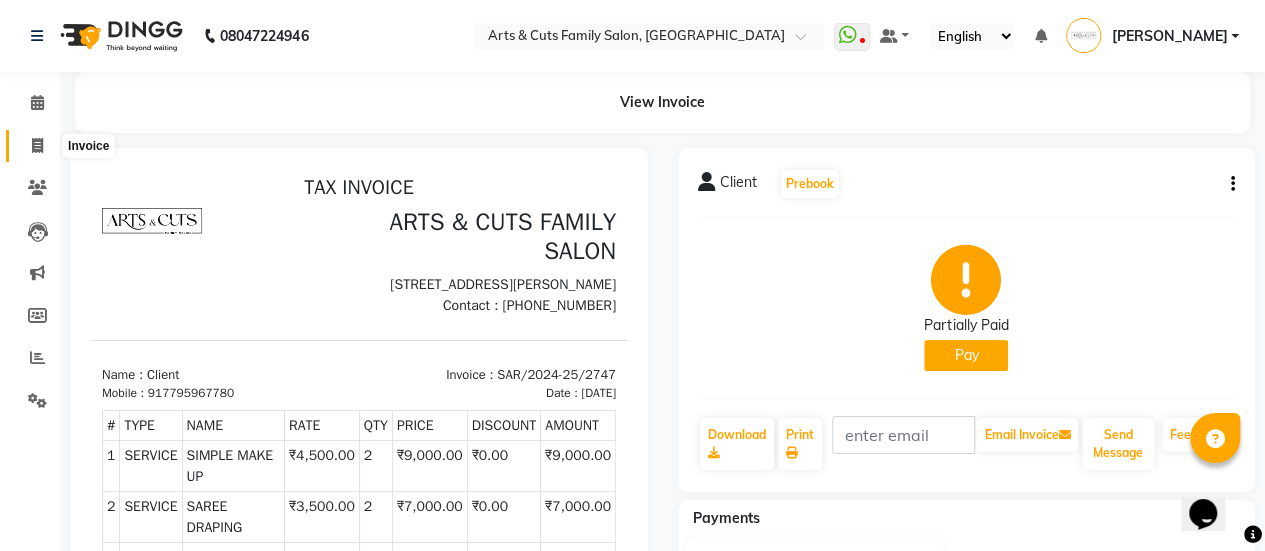 click 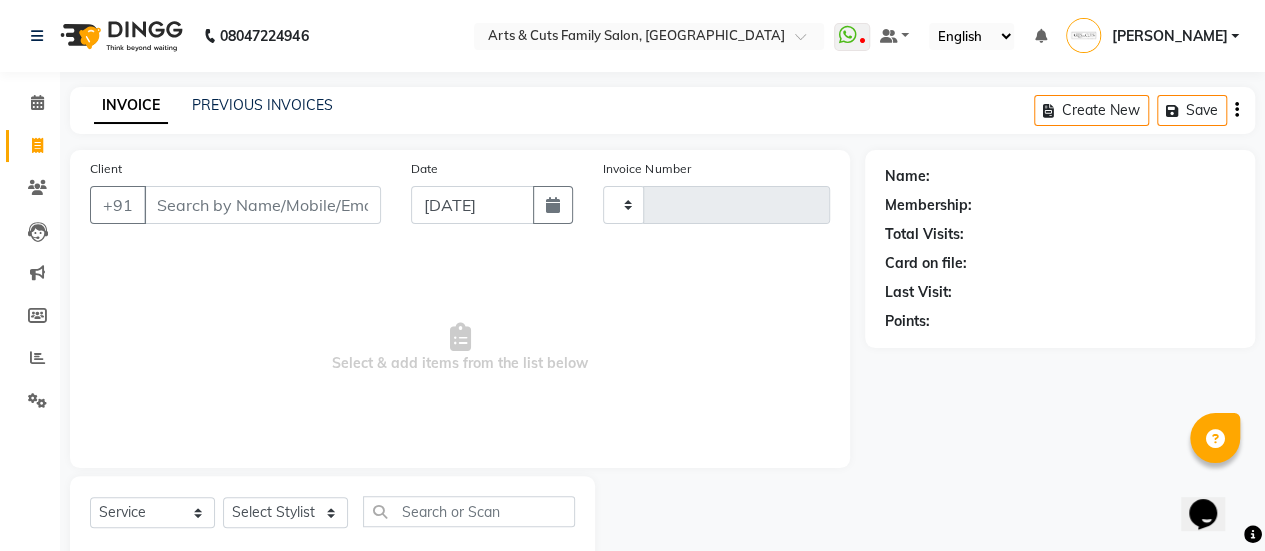 type on "2752" 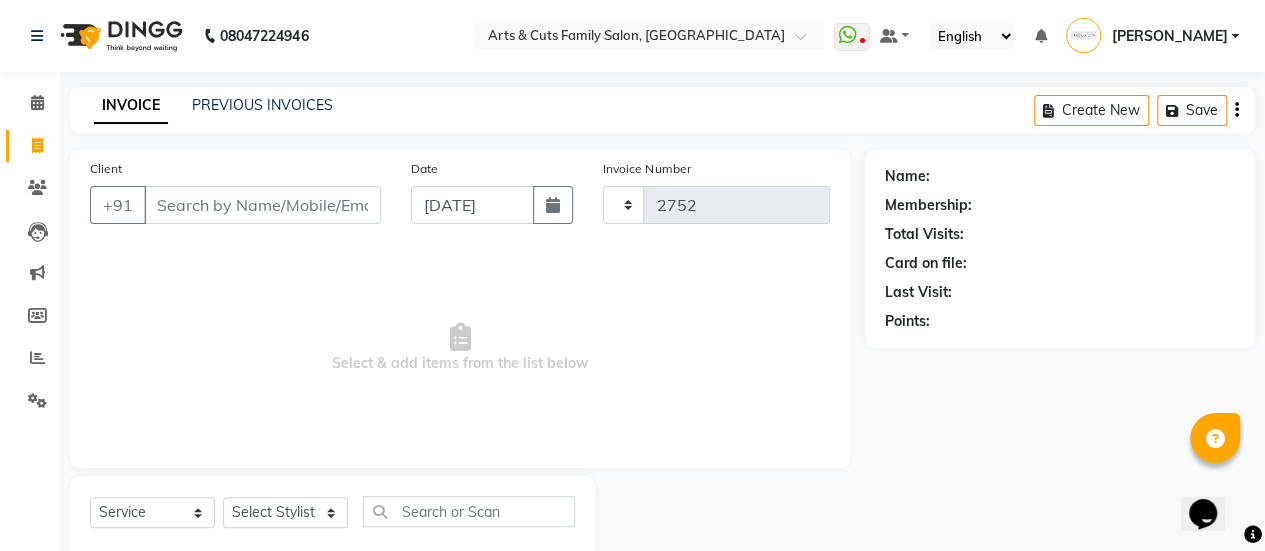 scroll, scrollTop: 49, scrollLeft: 0, axis: vertical 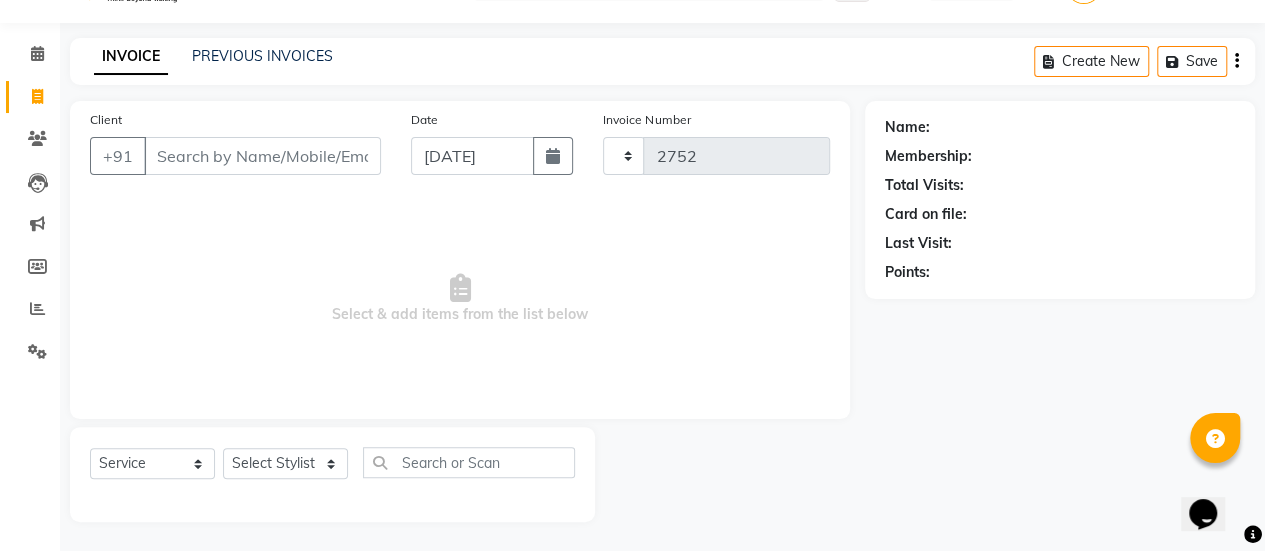 select on "7513" 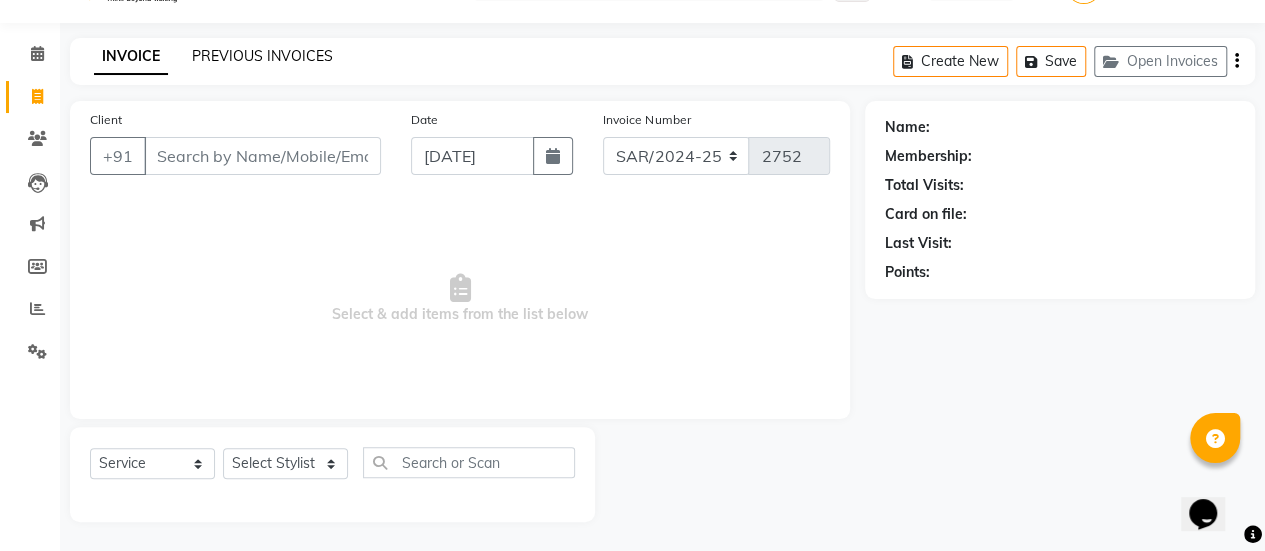 click on "PREVIOUS INVOICES" 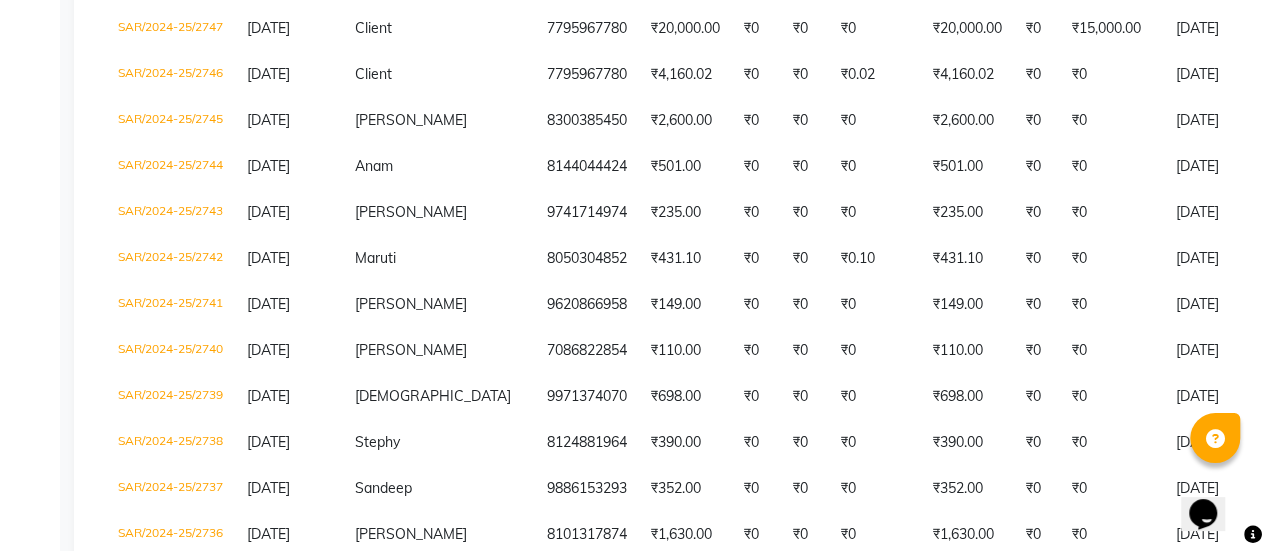 scroll, scrollTop: 590, scrollLeft: 0, axis: vertical 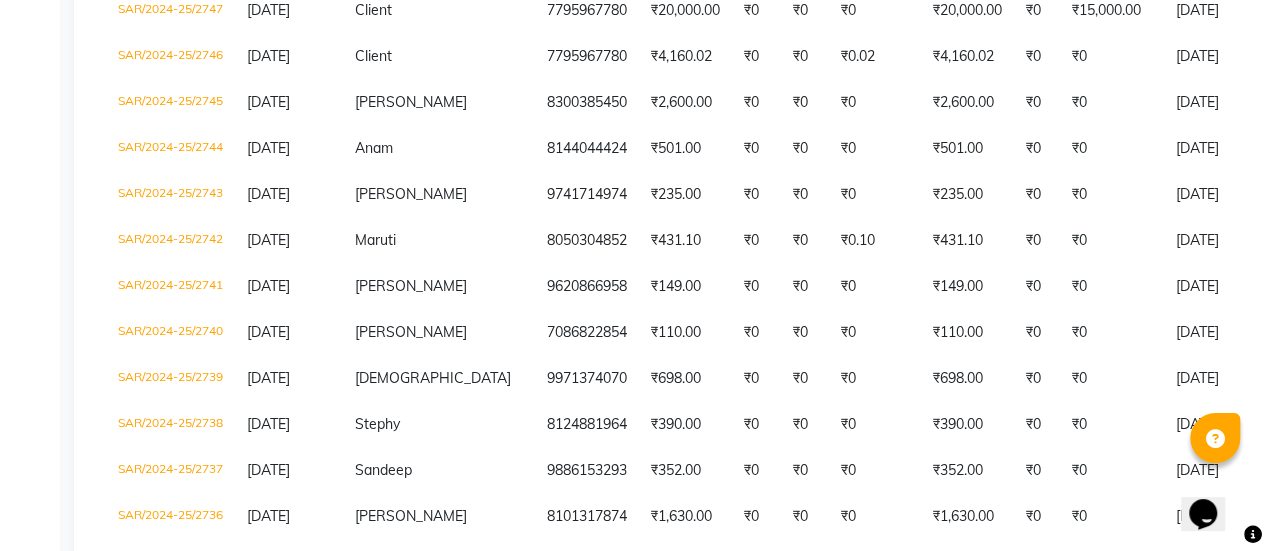click on "[DATE] [DATE] Custom Range ₹38,897.22 Value (Ex. Redemption) ₹38,897.22 Invoice Total  ₹23,897.00 Collection ₹0 Redemption 26 Bills 0 Cancelled ₹5,171.00 CASH ₹5,780.00 ONLINE ₹12,946.00 GPay  Invoice No.   Invoice Date   Client Name   Mobile No.   Net   Tax   Fee   Round Off   Total   Tip   Current Due   Last Payment Date   Payment Amount   Payment Methods   Cancel Reason   Status   SAR/2024-25/2751  [DATE] ramesh   9900101781 ₹588.00 ₹0  ₹0  ₹0 ₹588.00 ₹0 ₹0 [DATE] ₹588.00  GPay - PAID  SAR/2024-25/2750  [DATE] [PERSON_NAME]   9071169428 ₹764.10 ₹0  ₹0  ₹0.10 ₹764.10 ₹0 ₹0 [DATE] ₹764.00  GPay - PAID  SAR/2024-25/2749  [DATE] [PERSON_NAME]   7812833494 ₹852.00 ₹0  ₹0  ₹0 ₹852.00 ₹0 ₹0 [DATE] ₹852.00  GPay - PAID  SAR/2024-25/2748  [DATE] raji   9994874127 ₹1,398.00 ₹0  ₹0  ₹0 ₹1,398.00 ₹0 ₹0 [DATE] ₹1,398.00  GPay - PAID  SAR/2024-25/2747  [DATE] Client   7795967780 ₹20,000.00 ₹0  ₹0  ₹0 ₹20,000.00" 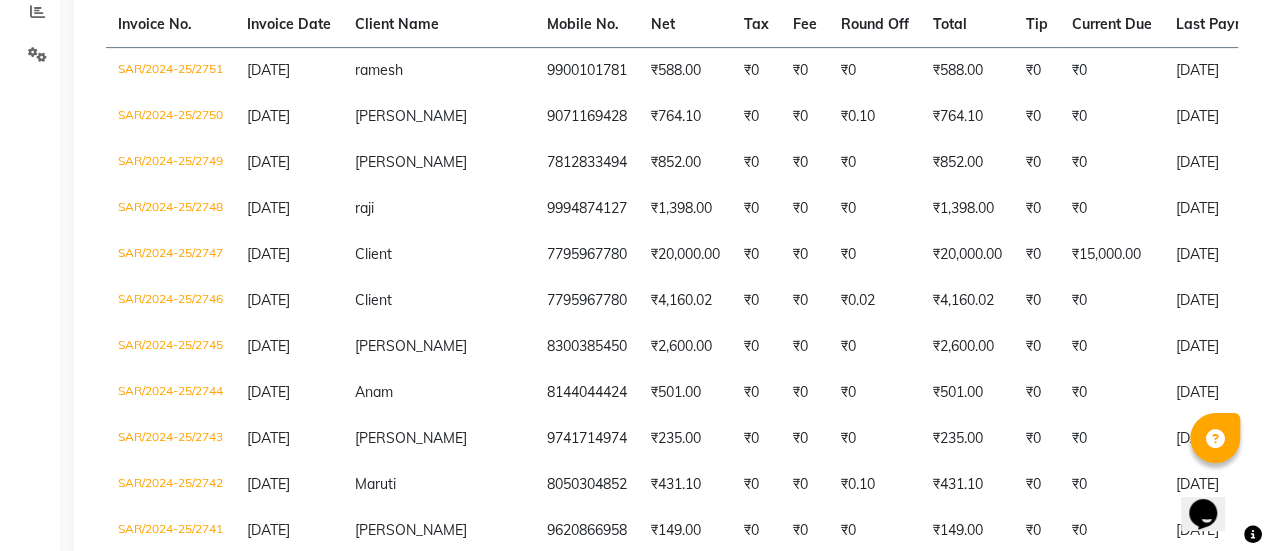 scroll, scrollTop: 175, scrollLeft: 0, axis: vertical 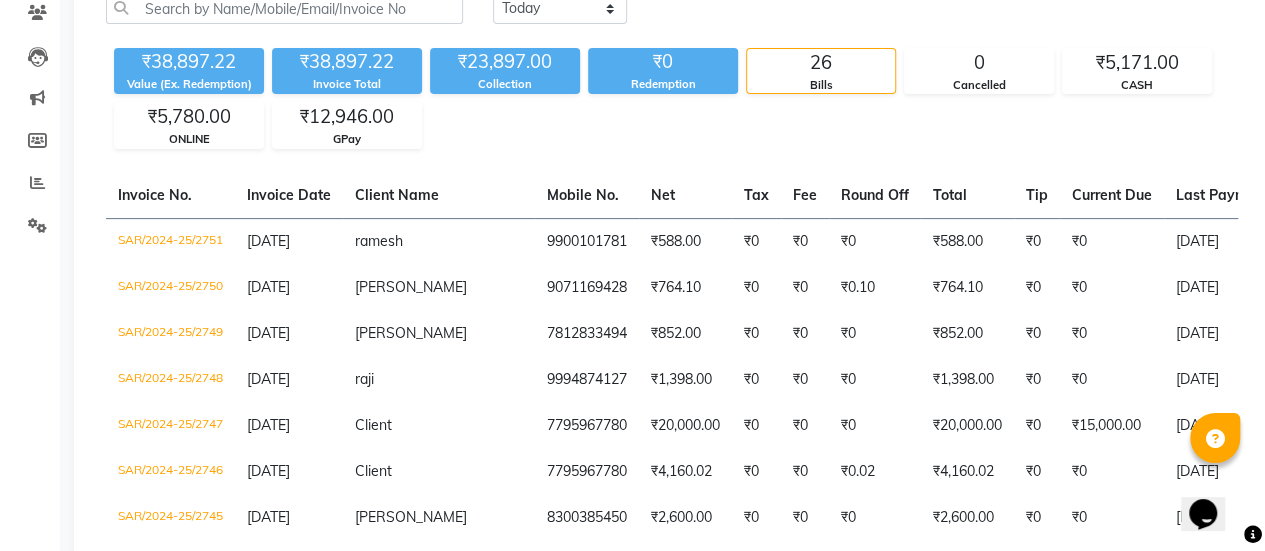 click on "[DATE] [DATE] Custom Range ₹38,897.22 Value (Ex. Redemption) ₹38,897.22 Invoice Total  ₹23,897.00 Collection ₹0 Redemption 26 Bills 0 Cancelled ₹5,171.00 CASH ₹5,780.00 ONLINE ₹12,946.00 GPay  Invoice No.   Invoice Date   Client Name   Mobile No.   Net   Tax   Fee   Round Off   Total   Tip   Current Due   Last Payment Date   Payment Amount   Payment Methods   Cancel Reason   Status   SAR/2024-25/2751  [DATE] ramesh   9900101781 ₹588.00 ₹0  ₹0  ₹0 ₹588.00 ₹0 ₹0 [DATE] ₹588.00  GPay - PAID  SAR/2024-25/2750  [DATE] [PERSON_NAME]   9071169428 ₹764.10 ₹0  ₹0  ₹0.10 ₹764.10 ₹0 ₹0 [DATE] ₹764.00  GPay - PAID  SAR/2024-25/2749  [DATE] [PERSON_NAME]   7812833494 ₹852.00 ₹0  ₹0  ₹0 ₹852.00 ₹0 ₹0 [DATE] ₹852.00  GPay - PAID  SAR/2024-25/2748  [DATE] raji   9994874127 ₹1,398.00 ₹0  ₹0  ₹0 ₹1,398.00 ₹0 ₹0 [DATE] ₹1,398.00  GPay - PAID  SAR/2024-25/2747  [DATE] Client   7795967780 ₹20,000.00 ₹0  ₹0  ₹0 ₹20,000.00" 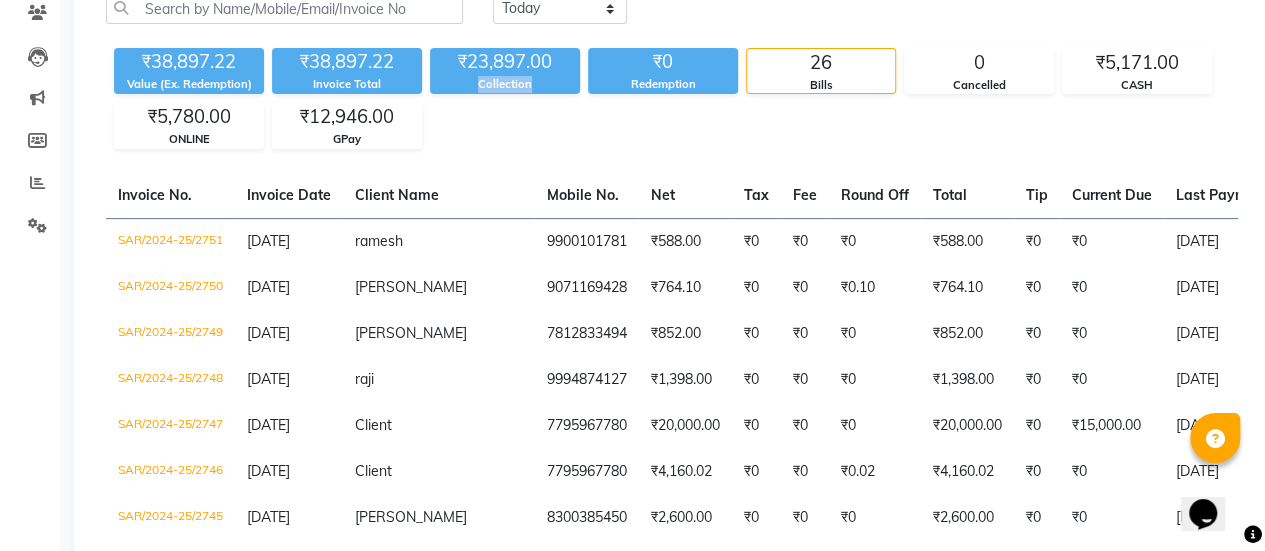 click on "Collection" 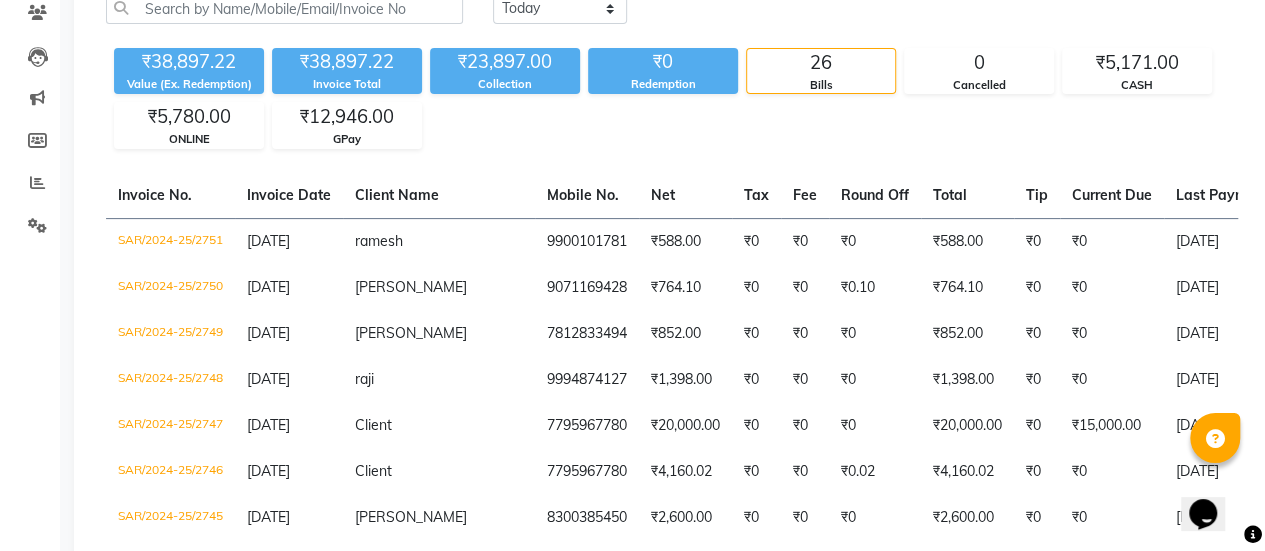 click on "[DATE] [DATE] Custom Range ₹38,897.22 Value (Ex. Redemption) ₹38,897.22 Invoice Total  ₹23,897.00 Collection ₹0 Redemption 26 Bills 0 Cancelled ₹5,171.00 CASH ₹5,780.00 ONLINE ₹12,946.00 GPay  Invoice No.   Invoice Date   Client Name   Mobile No.   Net   Tax   Fee   Round Off   Total   Tip   Current Due   Last Payment Date   Payment Amount   Payment Methods   Cancel Reason   Status   SAR/2024-25/2751  [DATE] ramesh   9900101781 ₹588.00 ₹0  ₹0  ₹0 ₹588.00 ₹0 ₹0 [DATE] ₹588.00  GPay - PAID  SAR/2024-25/2750  [DATE] [PERSON_NAME]   9071169428 ₹764.10 ₹0  ₹0  ₹0.10 ₹764.10 ₹0 ₹0 [DATE] ₹764.00  GPay - PAID  SAR/2024-25/2749  [DATE] [PERSON_NAME]   7812833494 ₹852.00 ₹0  ₹0  ₹0 ₹852.00 ₹0 ₹0 [DATE] ₹852.00  GPay - PAID  SAR/2024-25/2748  [DATE] raji   9994874127 ₹1,398.00 ₹0  ₹0  ₹0 ₹1,398.00 ₹0 ₹0 [DATE] ₹1,398.00  GPay - PAID  SAR/2024-25/2747  [DATE] Client   7795967780 ₹20,000.00 ₹0  ₹0  ₹0 ₹20,000.00" 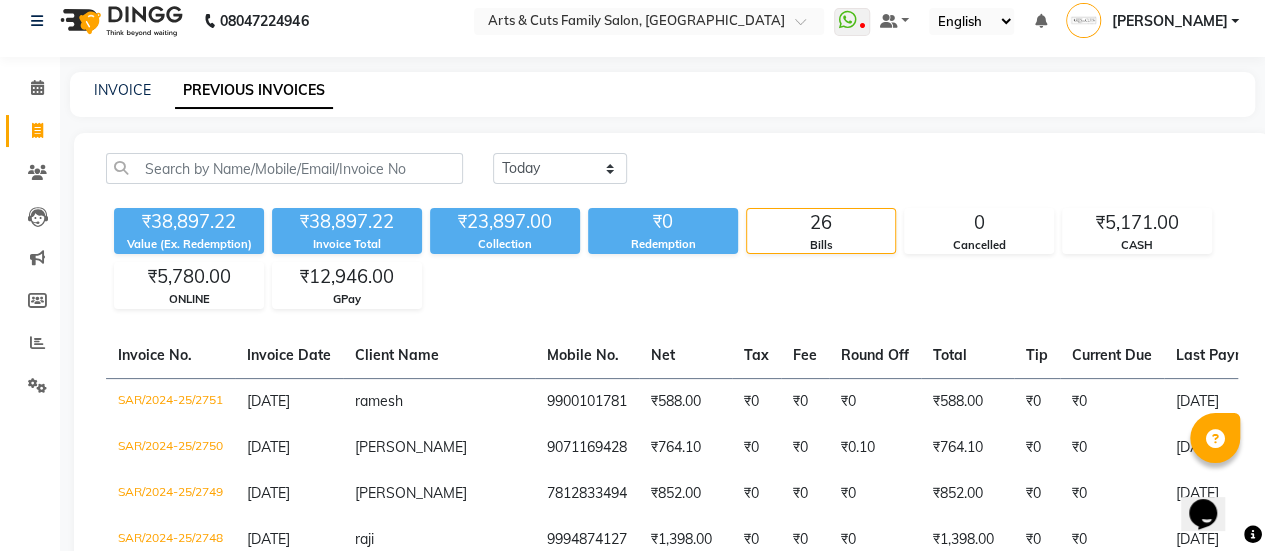 scroll, scrollTop: 0, scrollLeft: 0, axis: both 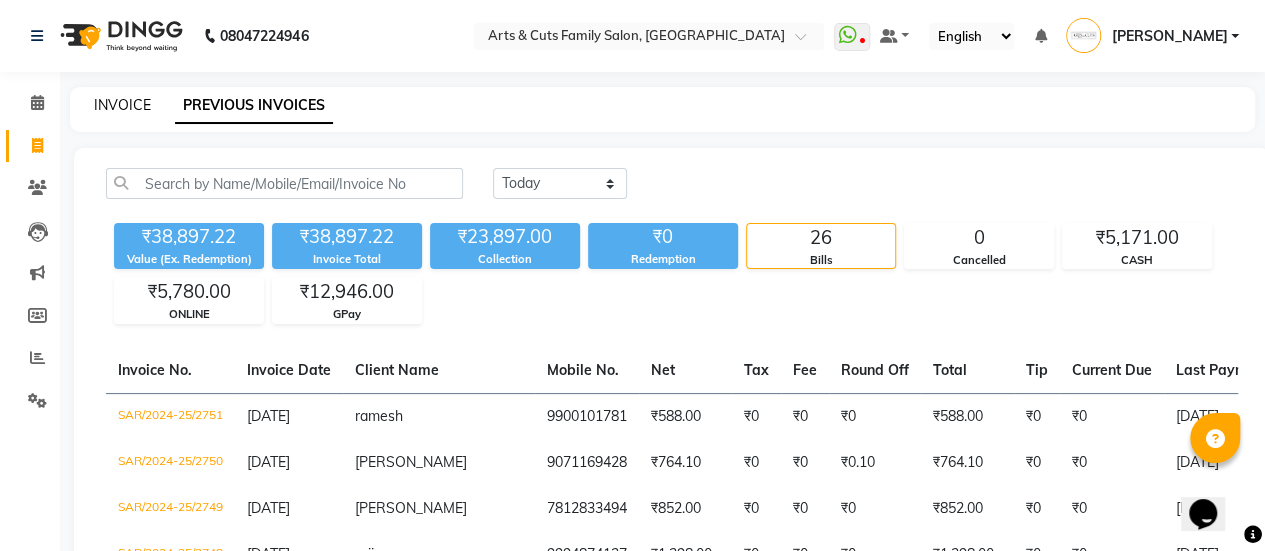 click on "INVOICE" 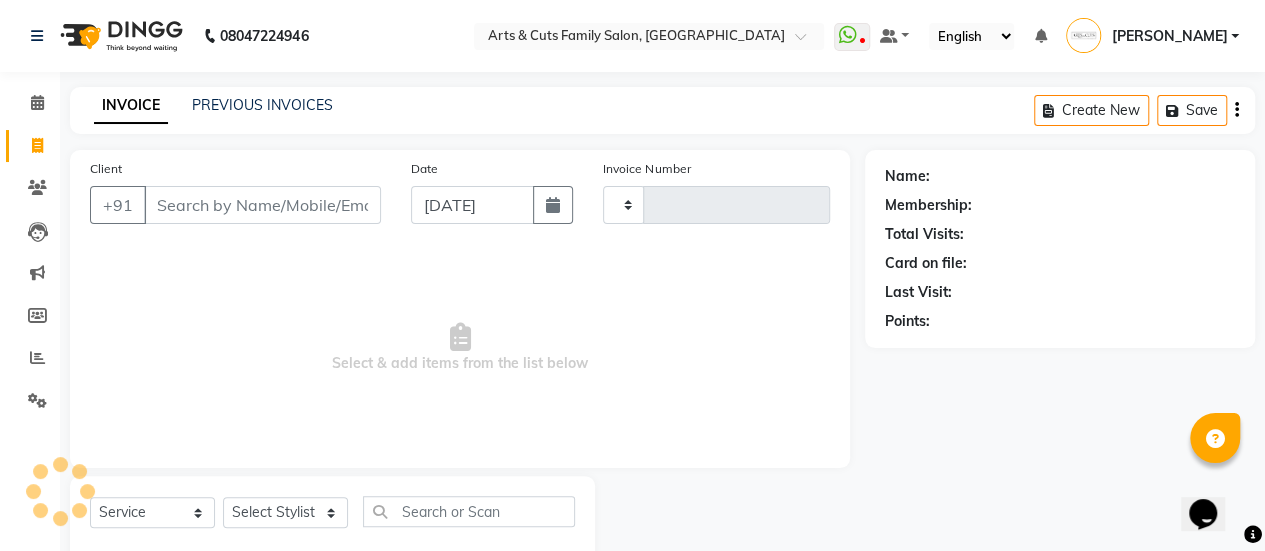 scroll, scrollTop: 49, scrollLeft: 0, axis: vertical 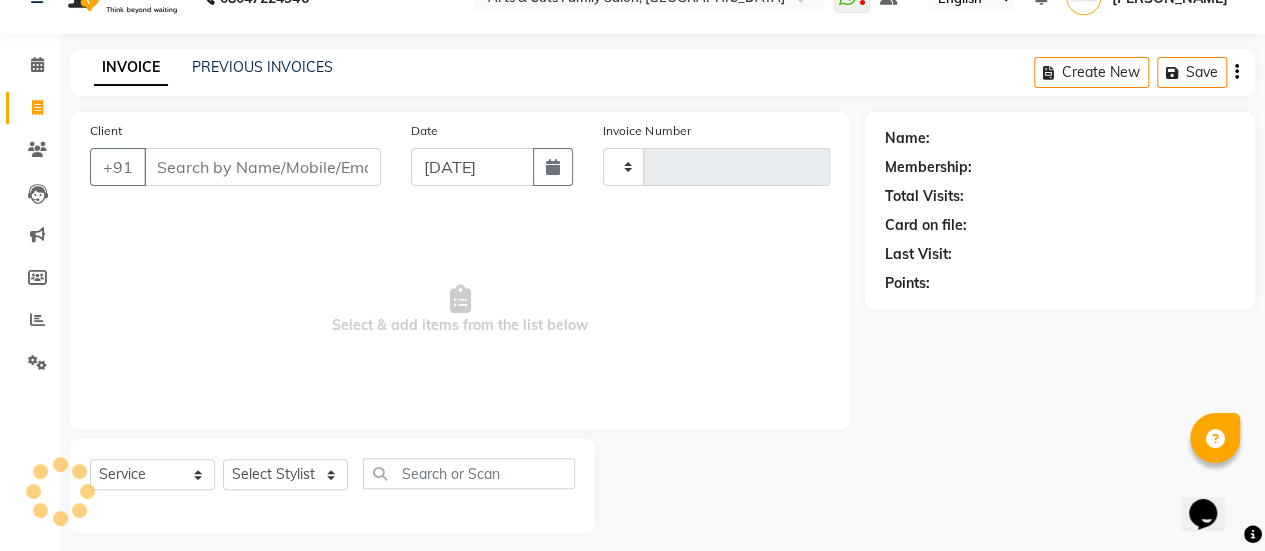 type on "2752" 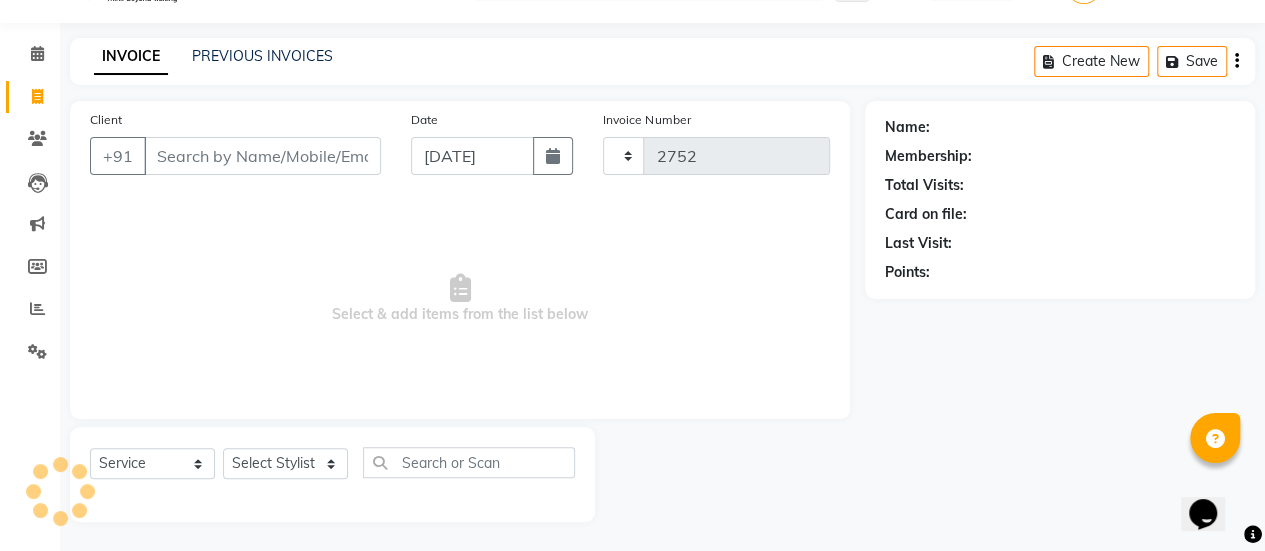 select on "7513" 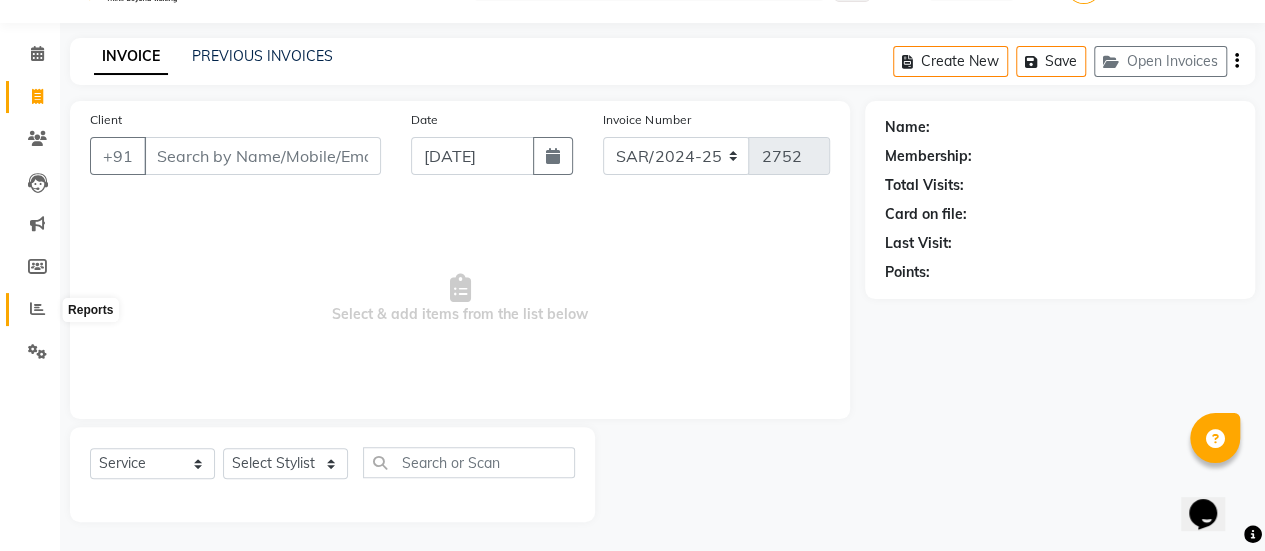 click 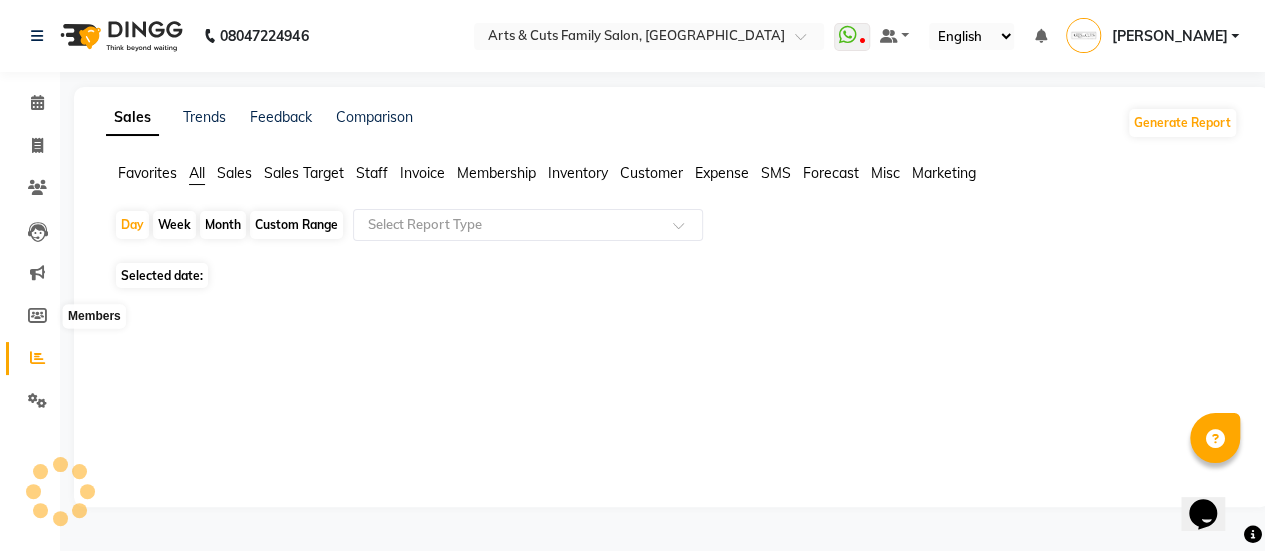 scroll, scrollTop: 0, scrollLeft: 0, axis: both 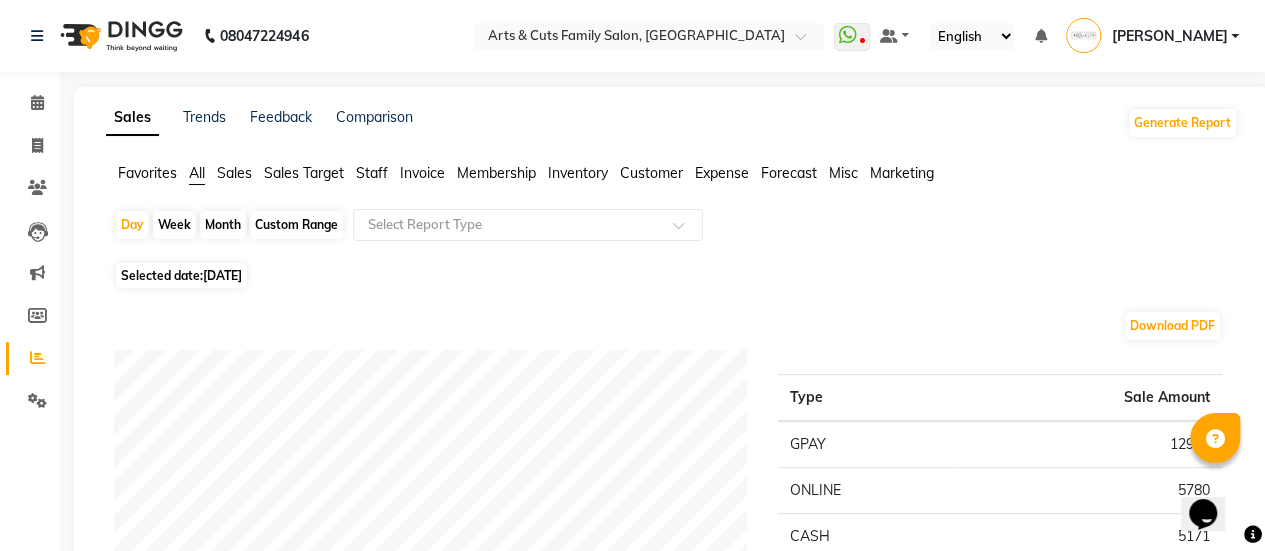 click on "Month" 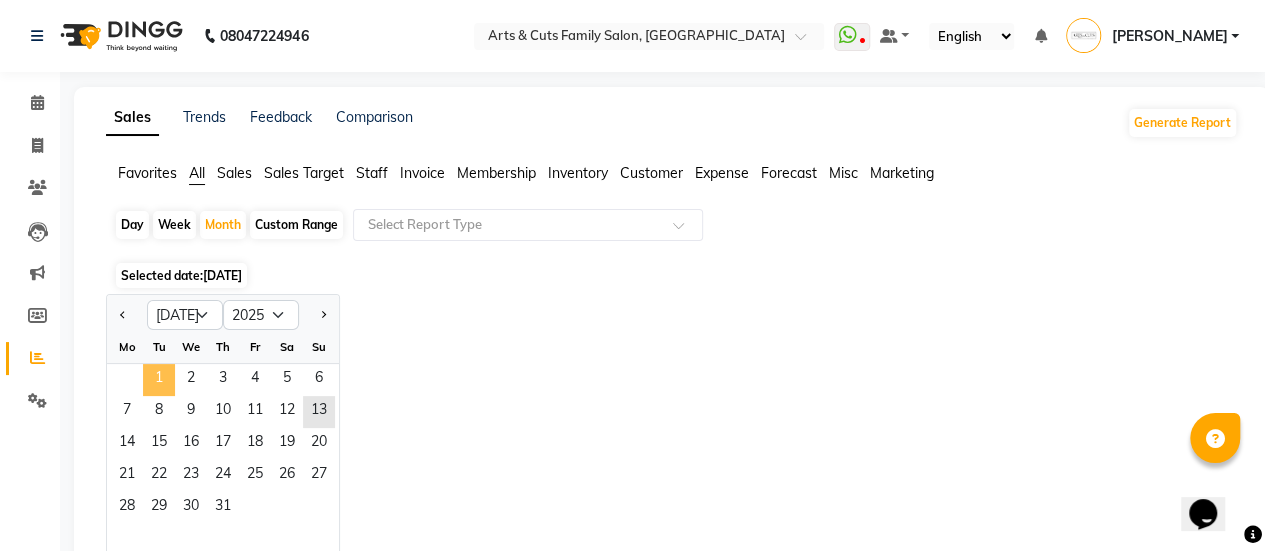 click on "1" 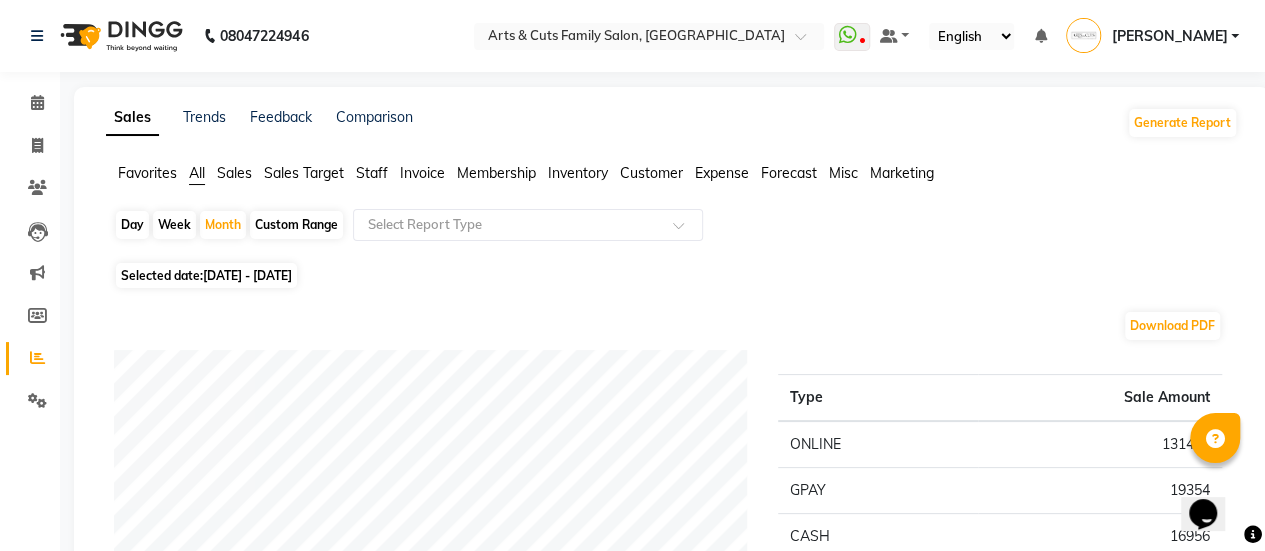 click on "Staff" 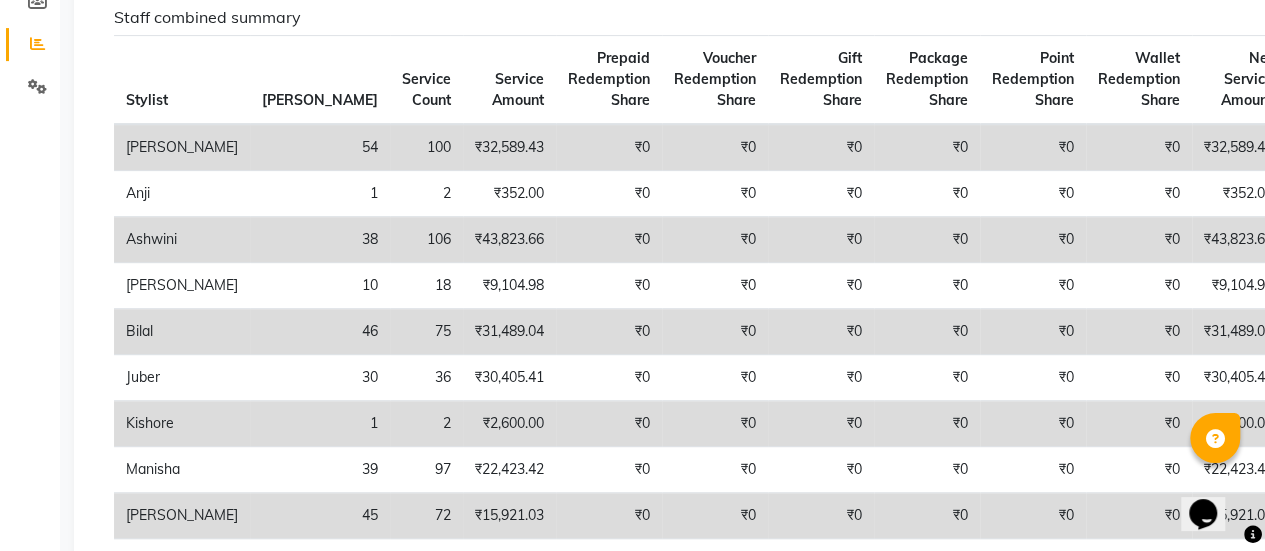 scroll, scrollTop: 320, scrollLeft: 0, axis: vertical 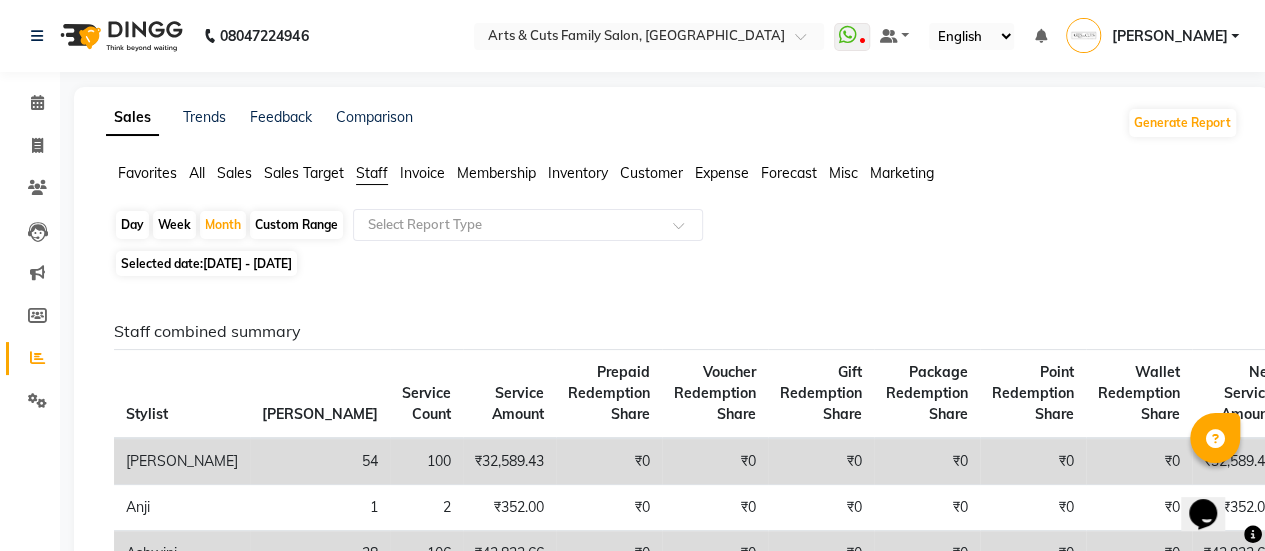 click on "Sales Target" 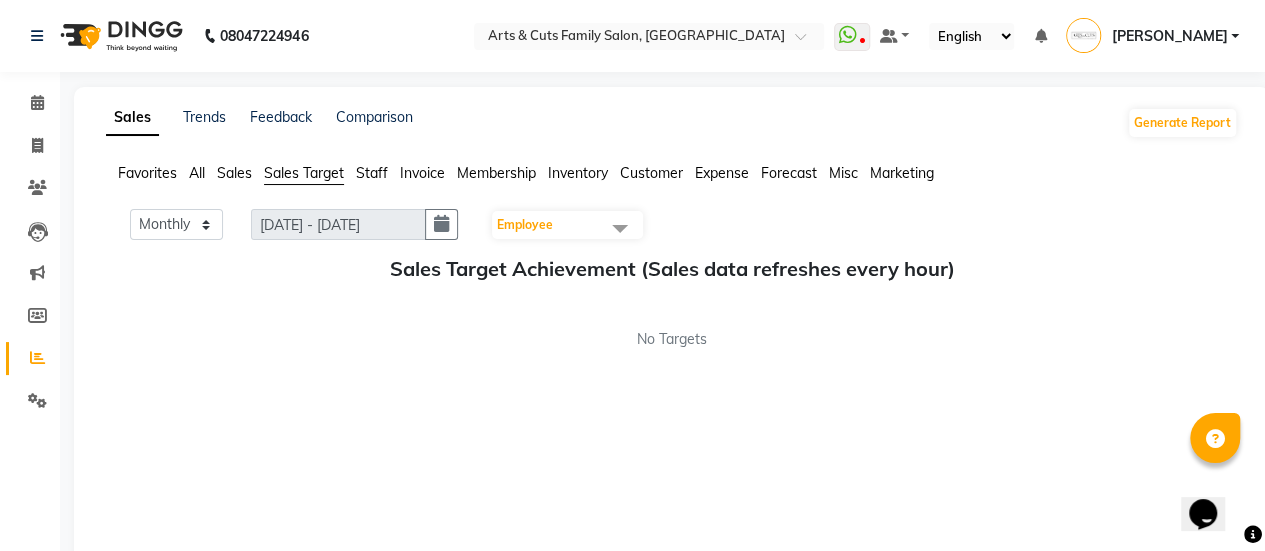 click on "Staff" 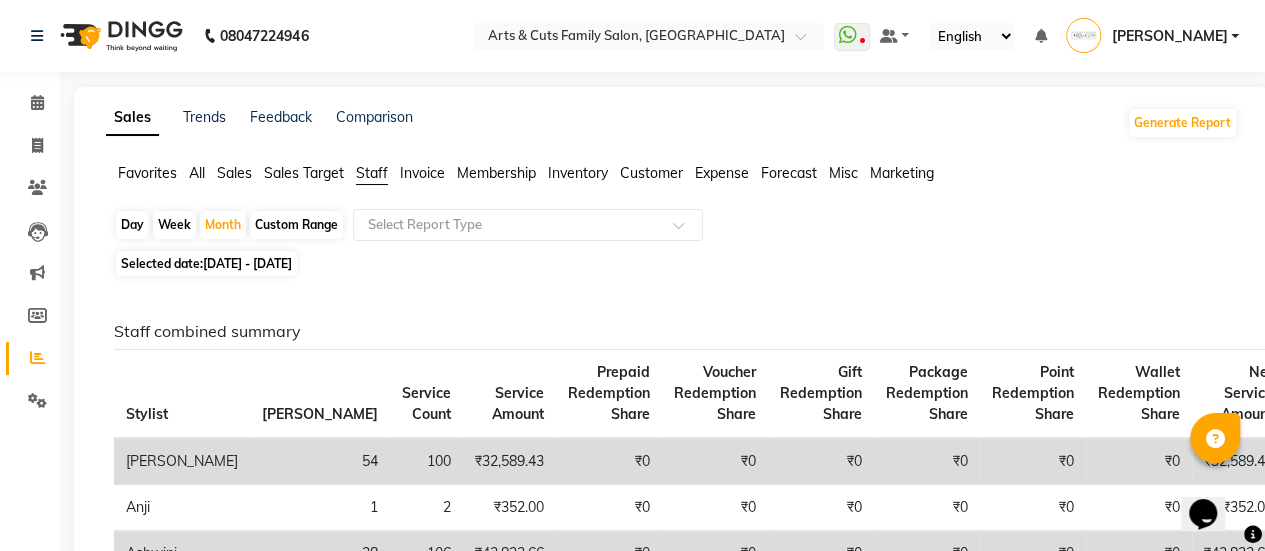 scroll, scrollTop: 482, scrollLeft: 0, axis: vertical 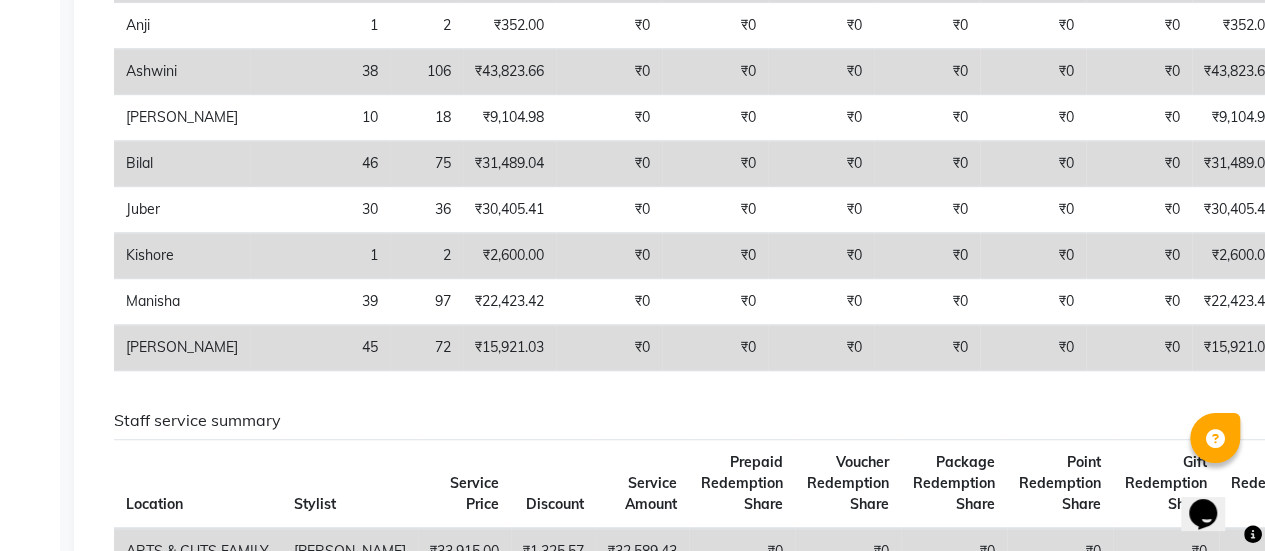 click on "₹0" 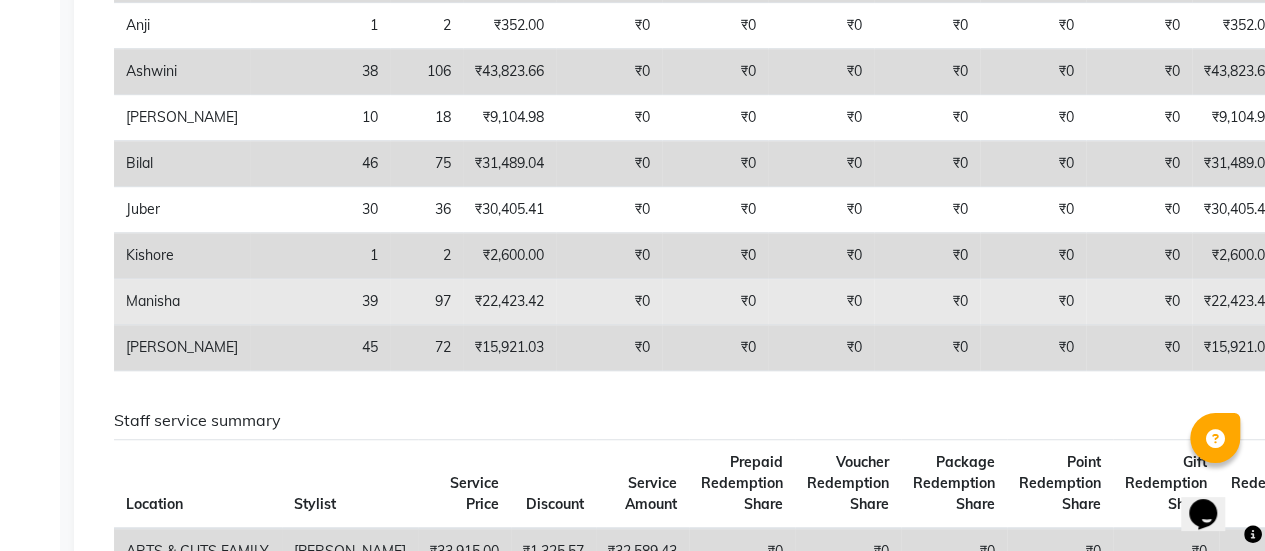 click on "₹22,423.42" 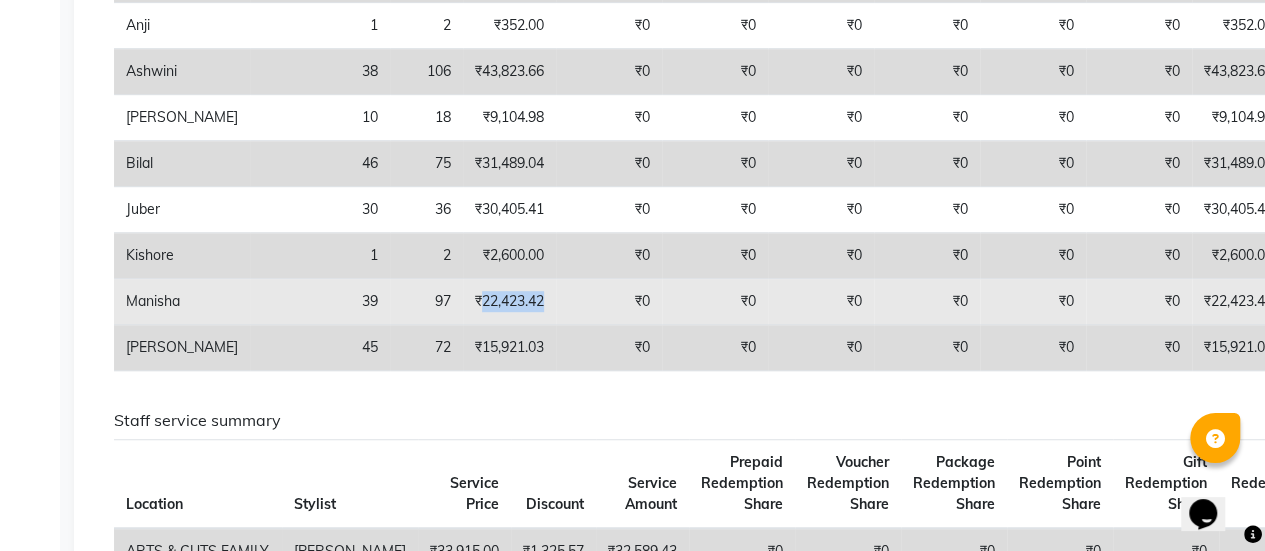 click on "₹22,423.42" 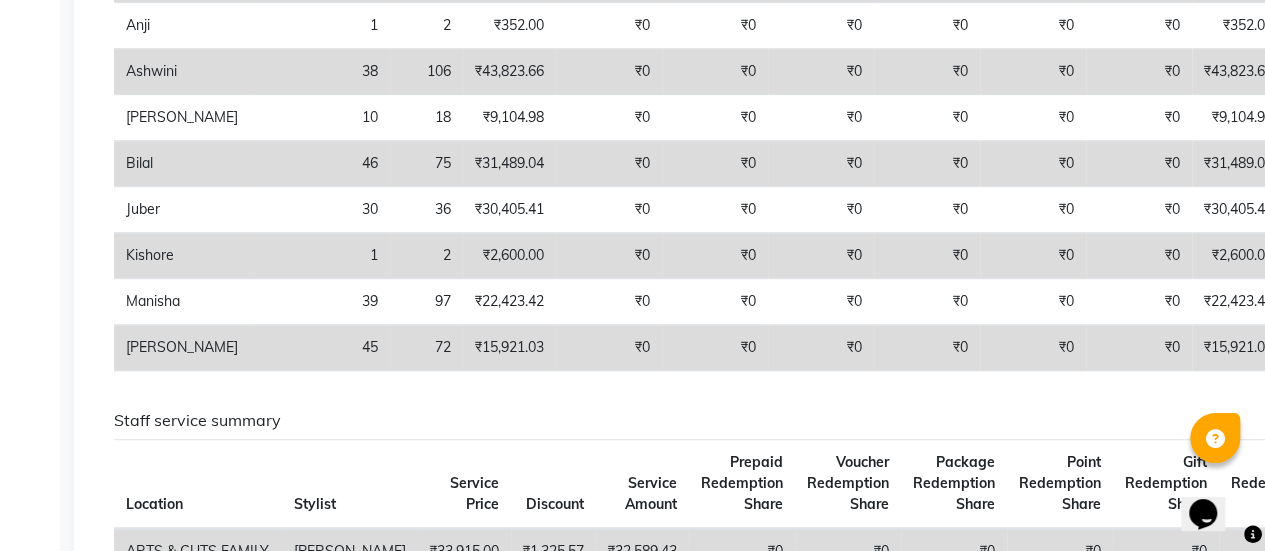 click on "₹2,600.00" 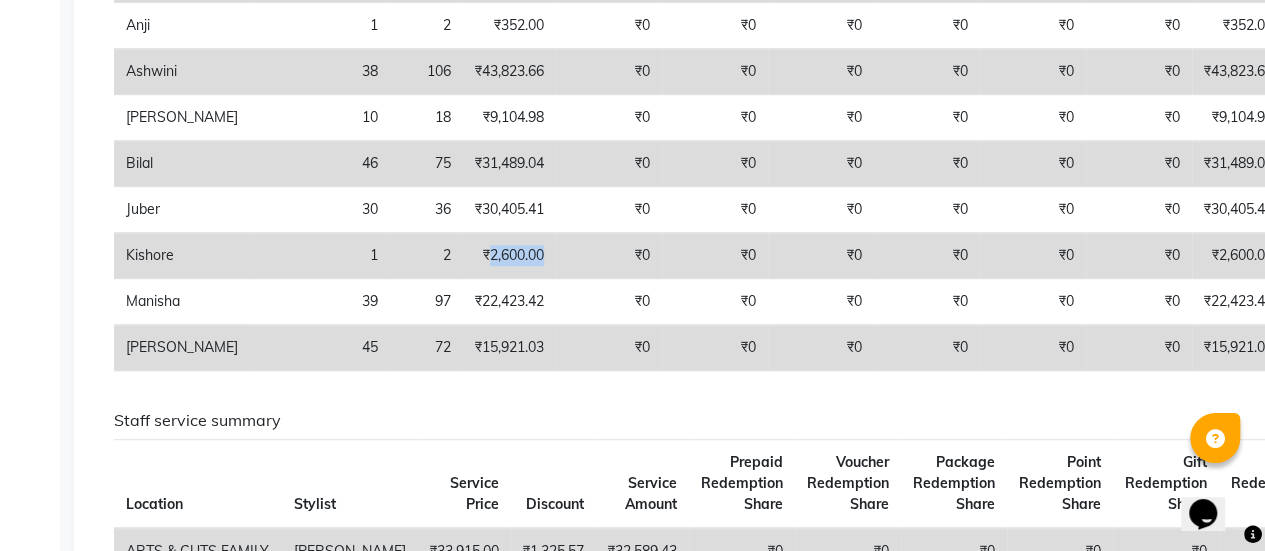 click on "₹2,600.00" 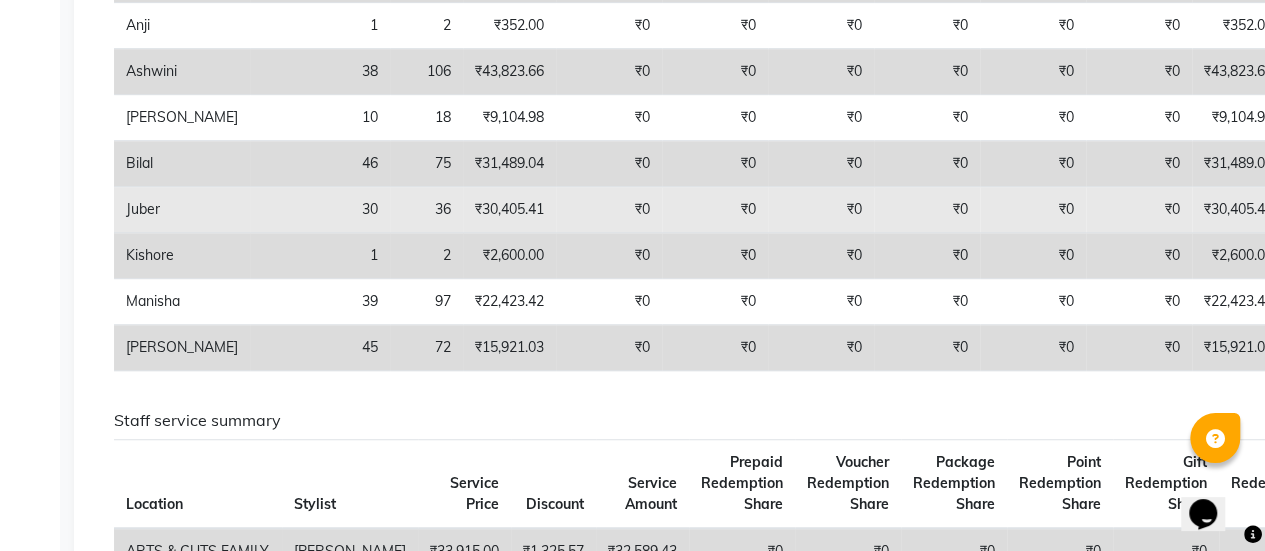 click on "₹30,405.41" 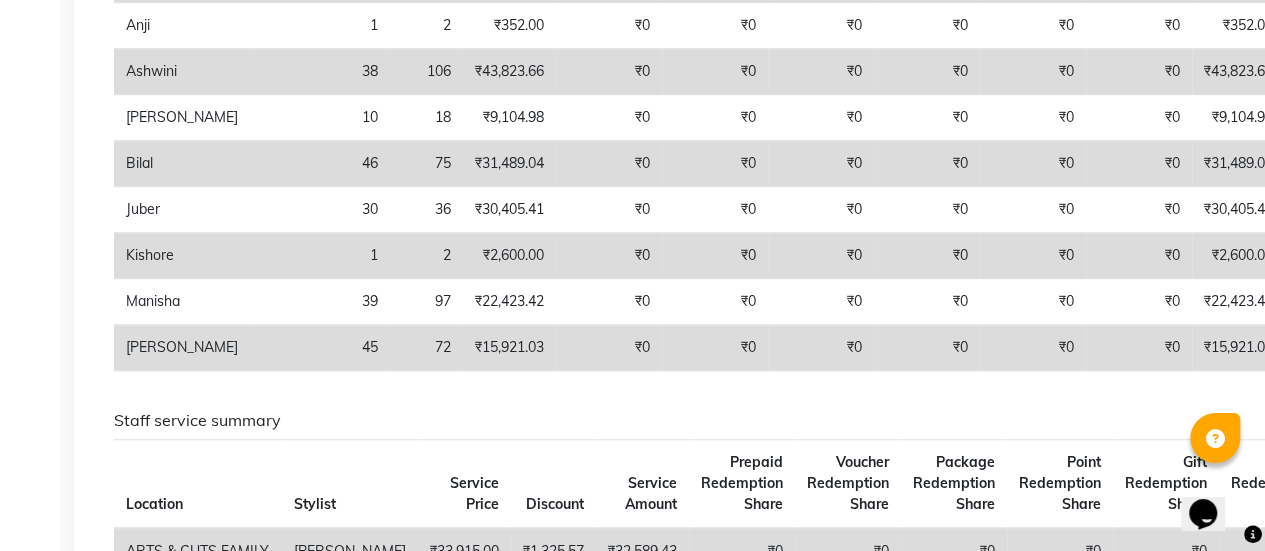 click on "₹31,489.04" 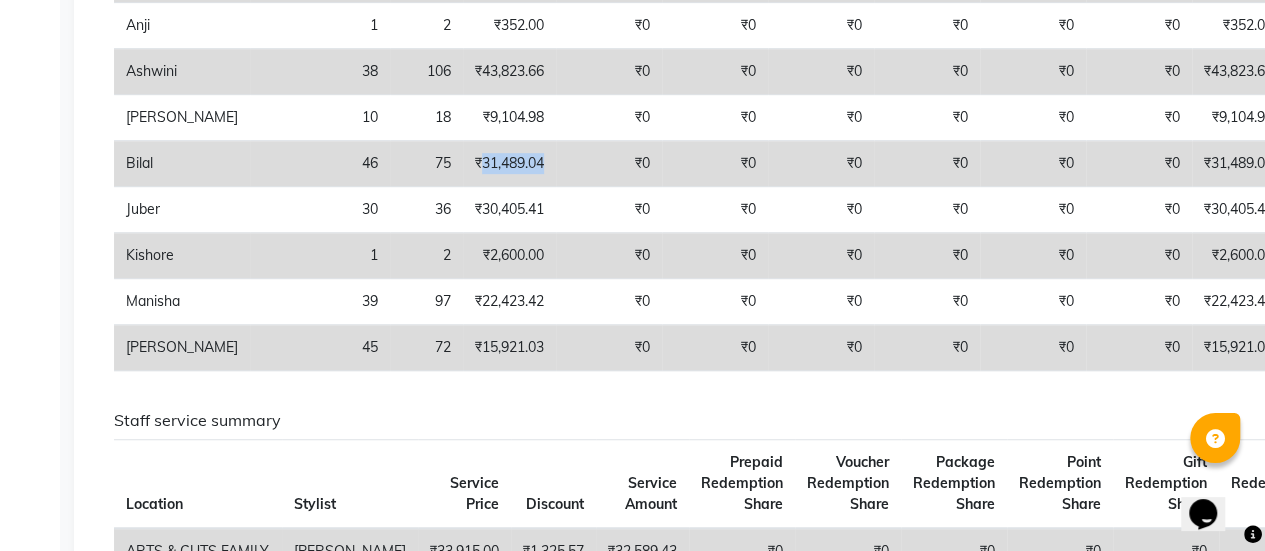 click on "₹31,489.04" 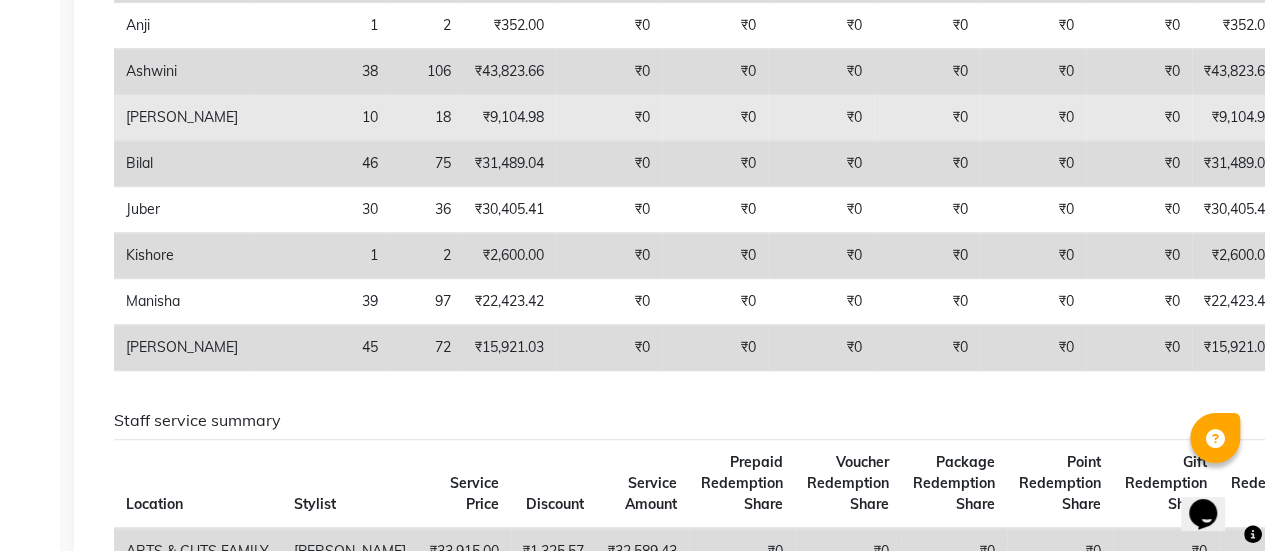 click on "₹9,104.98" 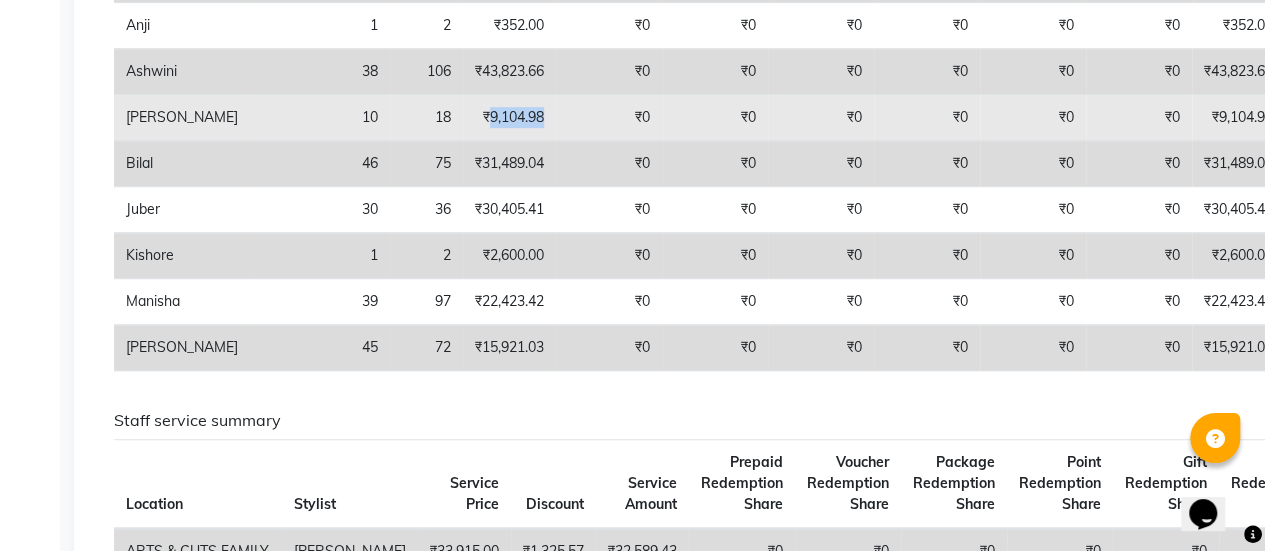 click on "₹9,104.98" 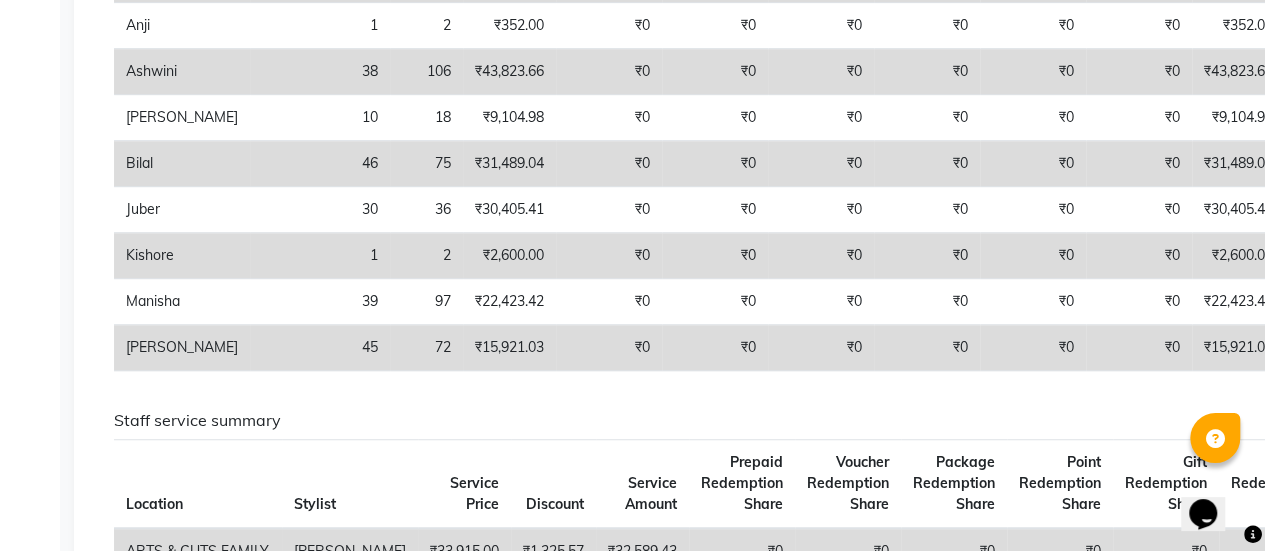 click on "₹43,823.66" 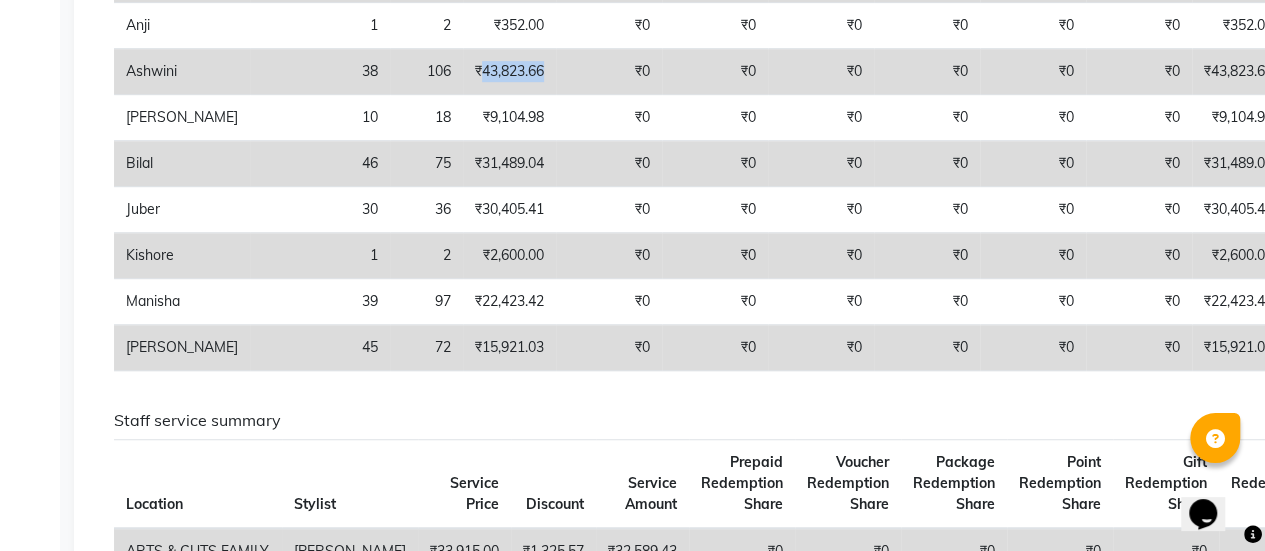click on "₹43,823.66" 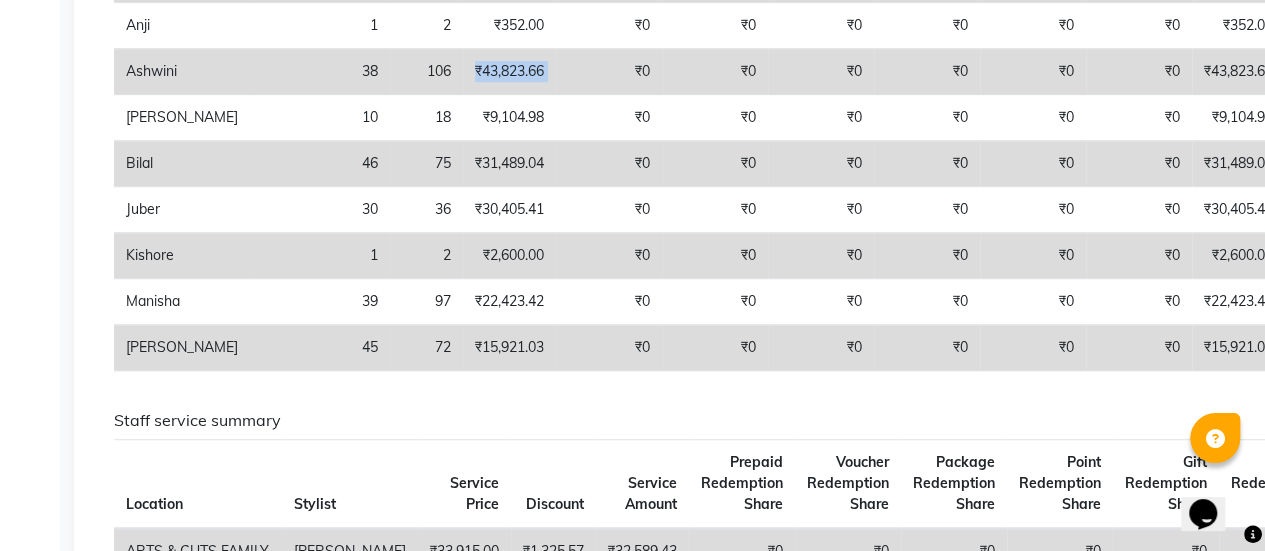 click on "₹43,823.66" 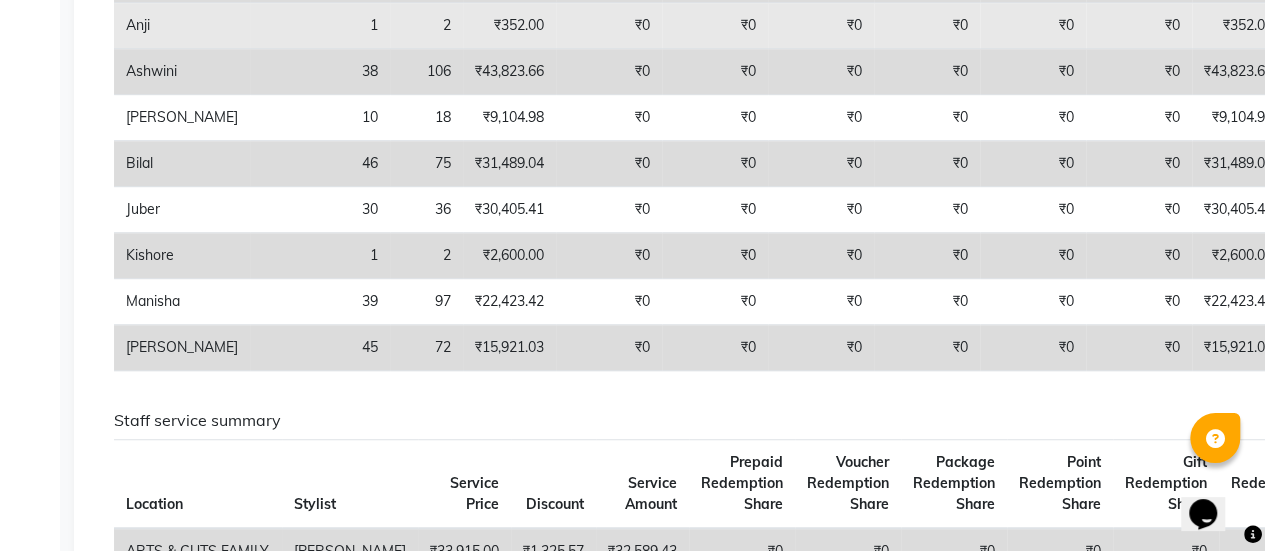 click on "₹352.00" 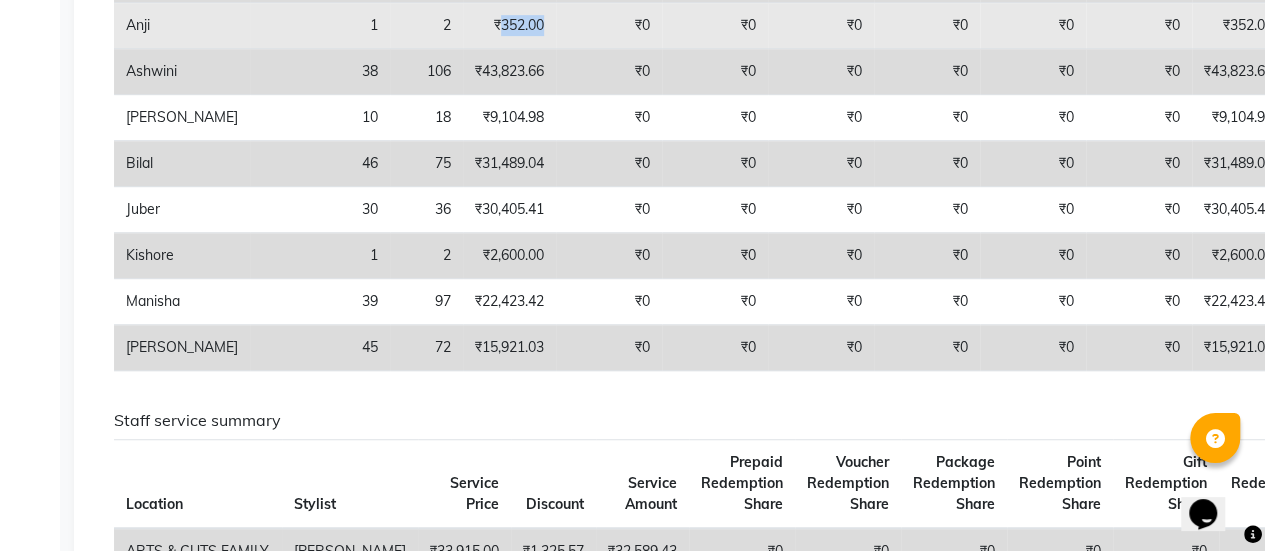 click on "₹352.00" 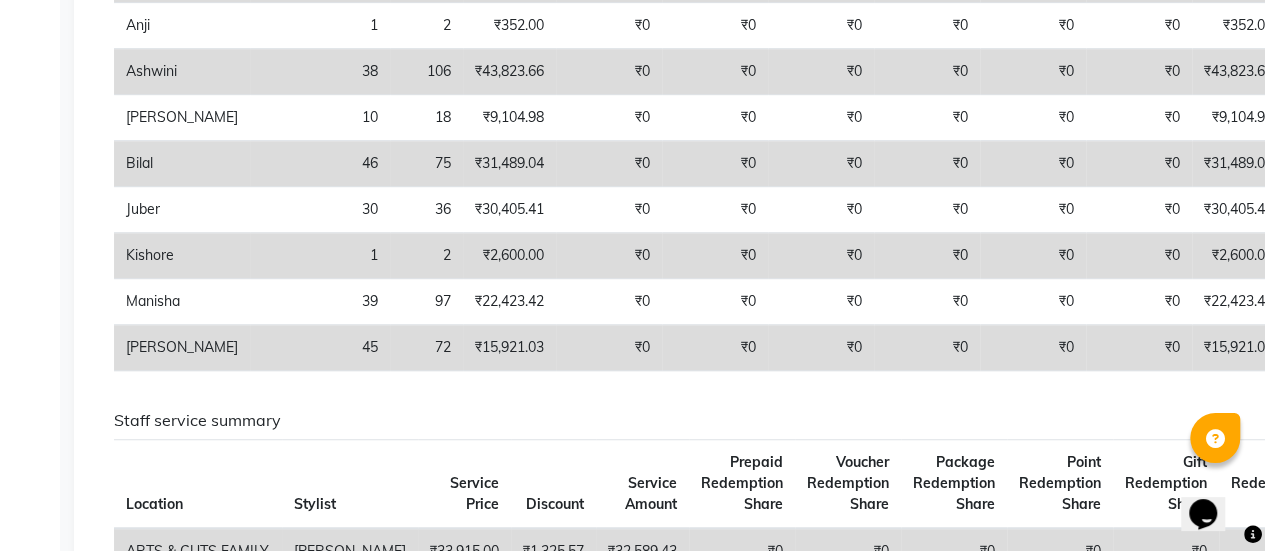 click on "₹43,823.66" 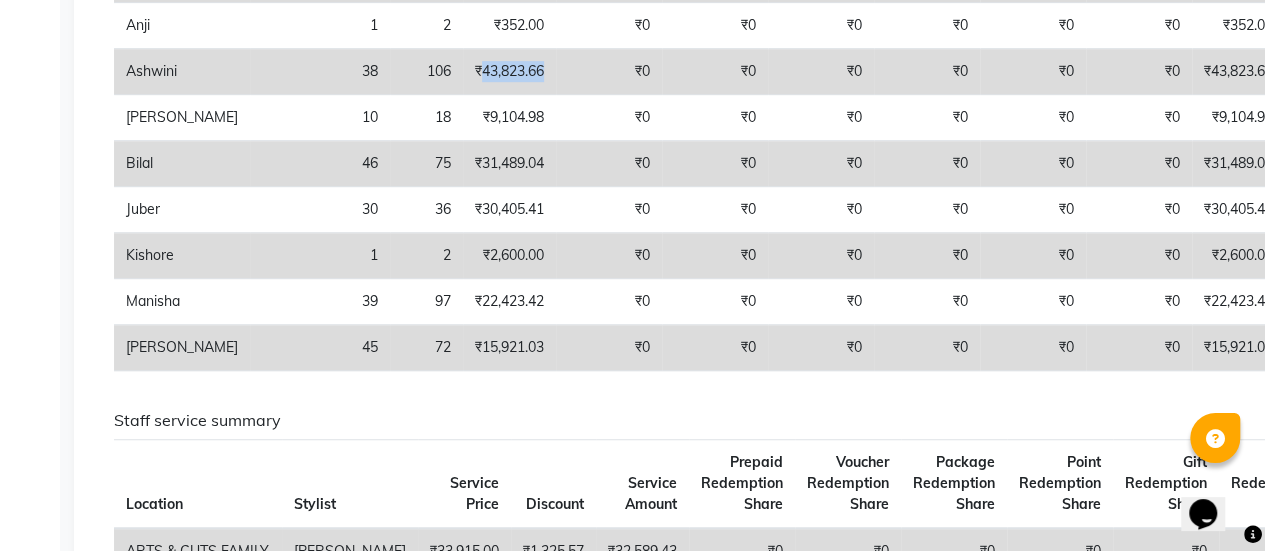click on "₹43,823.66" 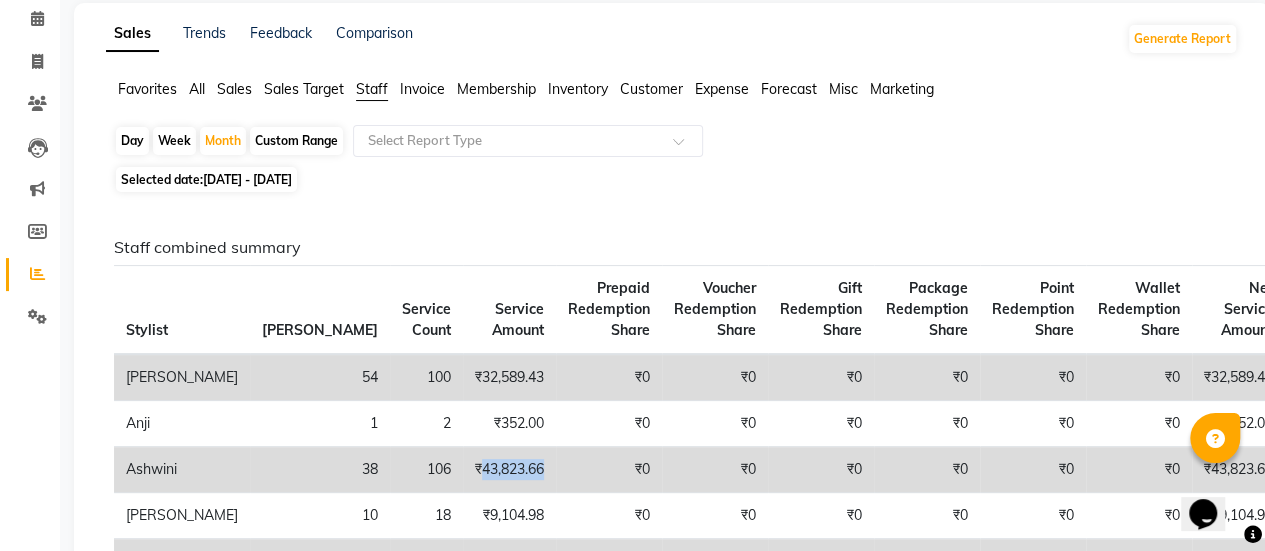 scroll, scrollTop: 82, scrollLeft: 0, axis: vertical 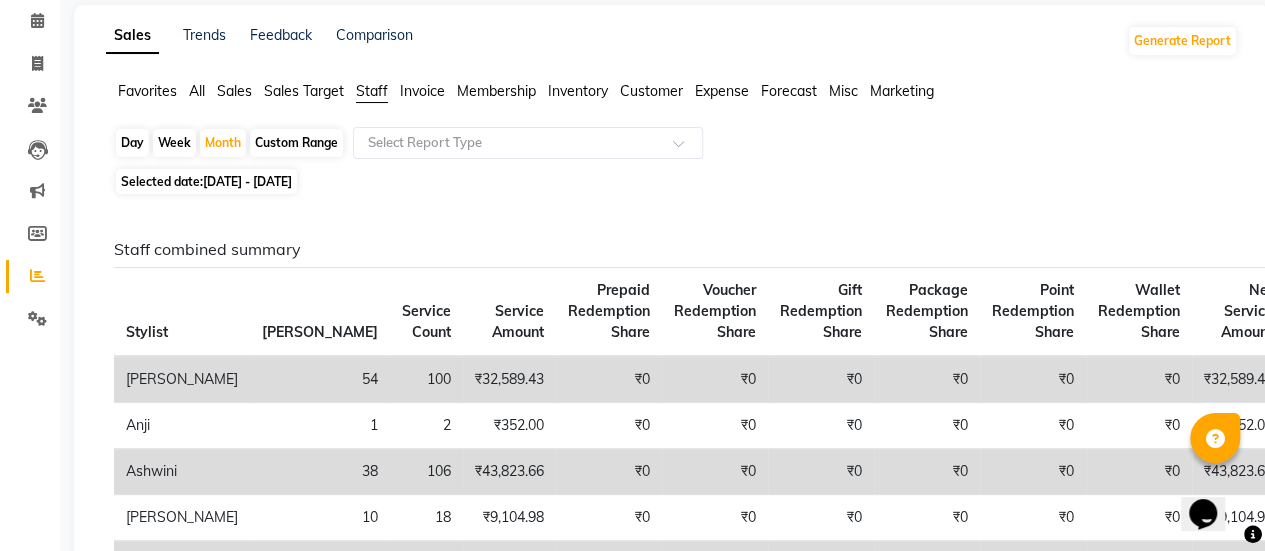 click on "All" 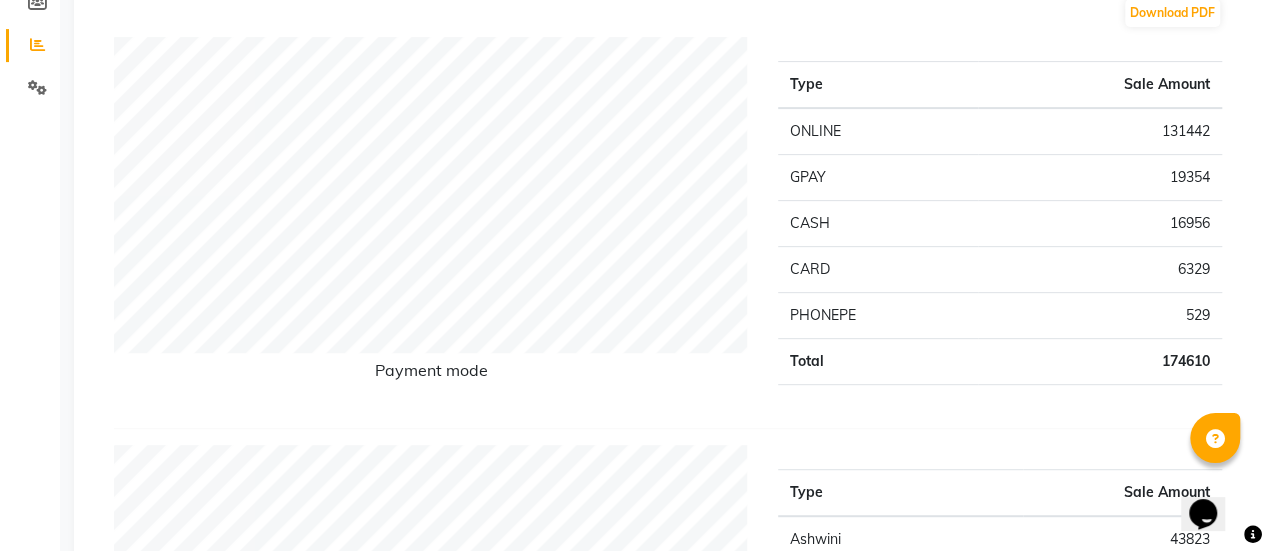 scroll, scrollTop: 322, scrollLeft: 0, axis: vertical 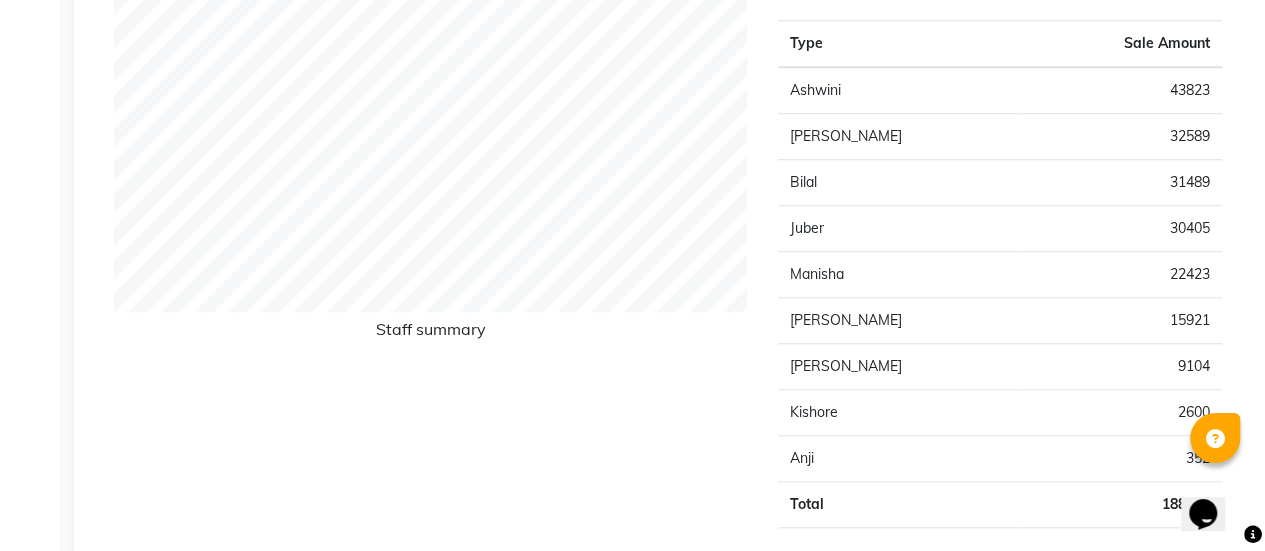 click on "43823" 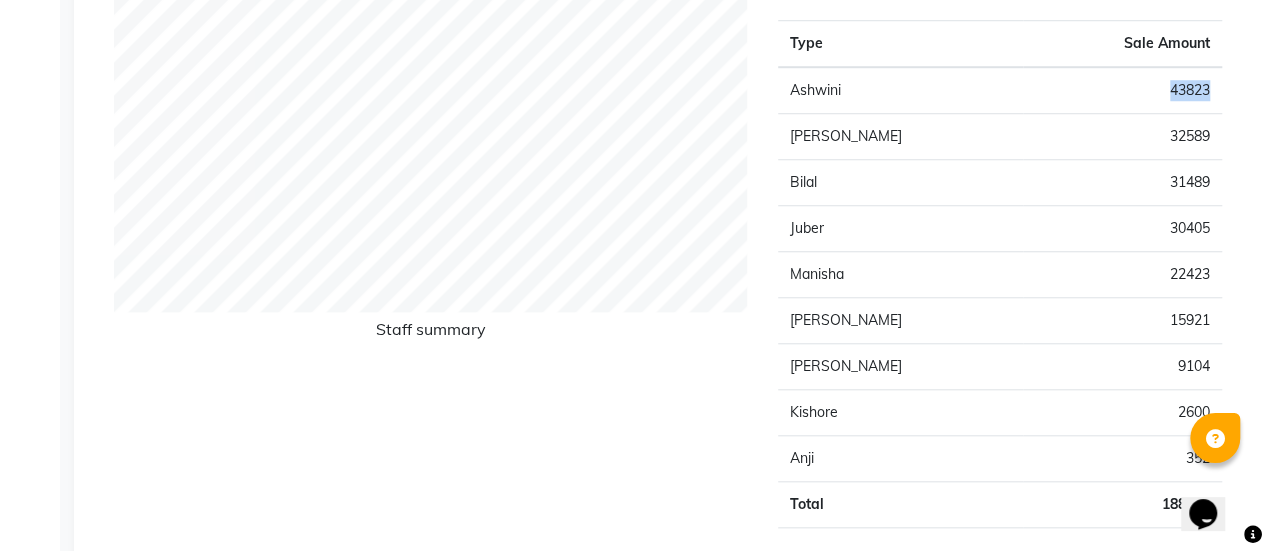 click on "43823" 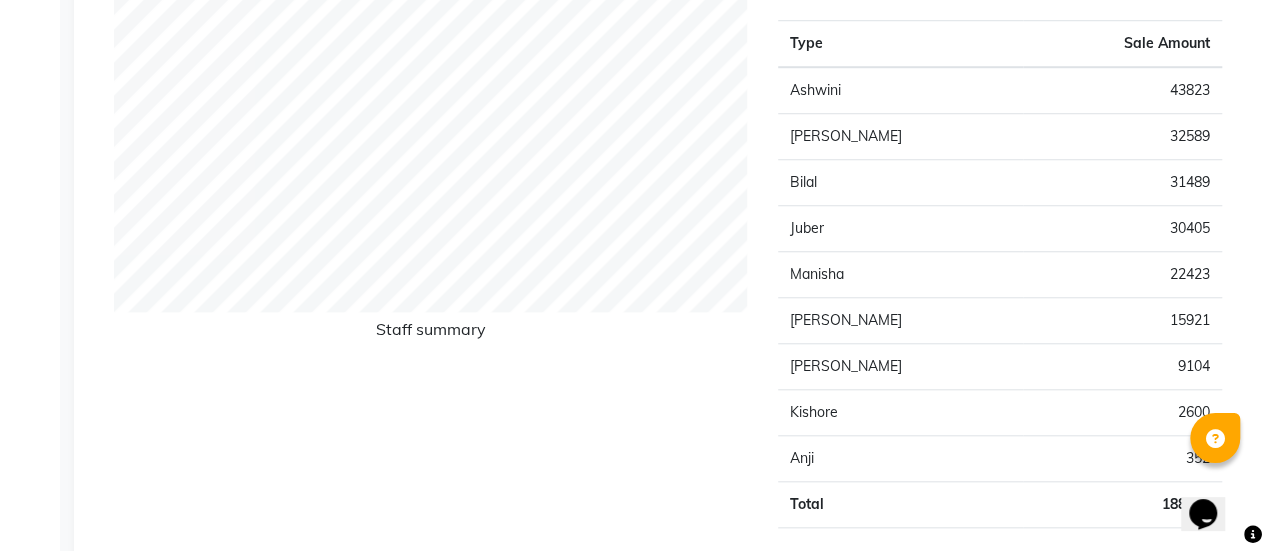 click on "32589" 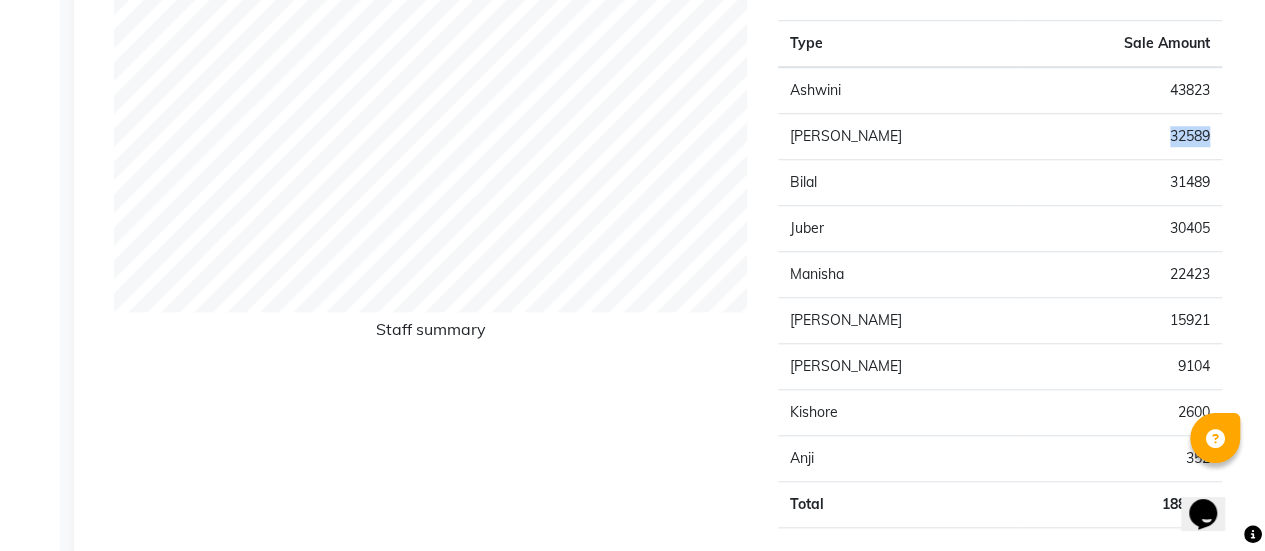 click on "32589" 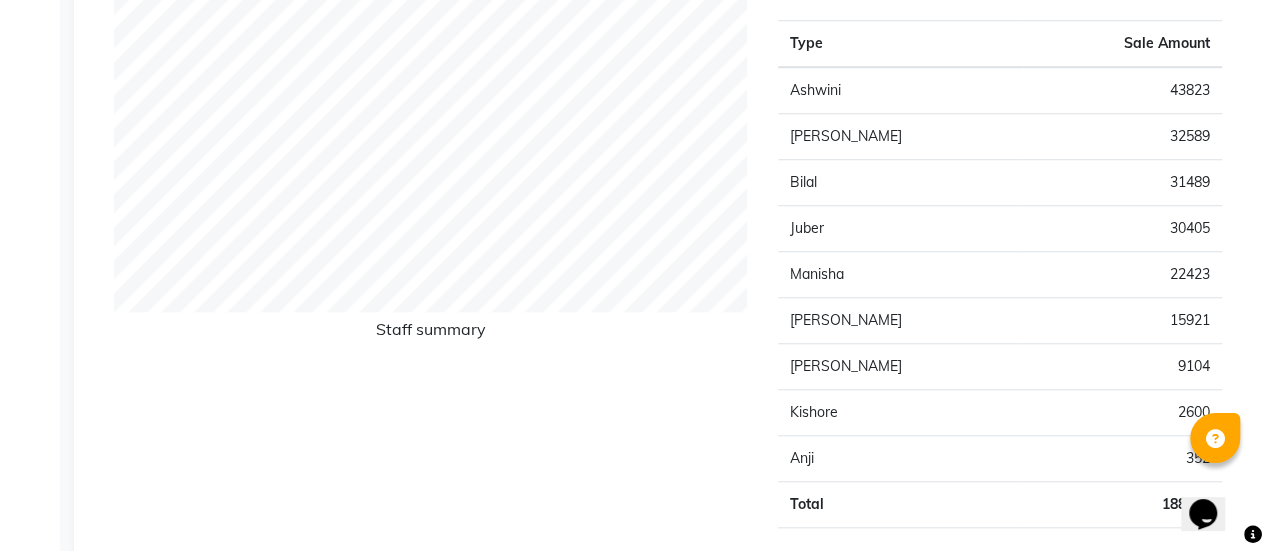 click on "43823" 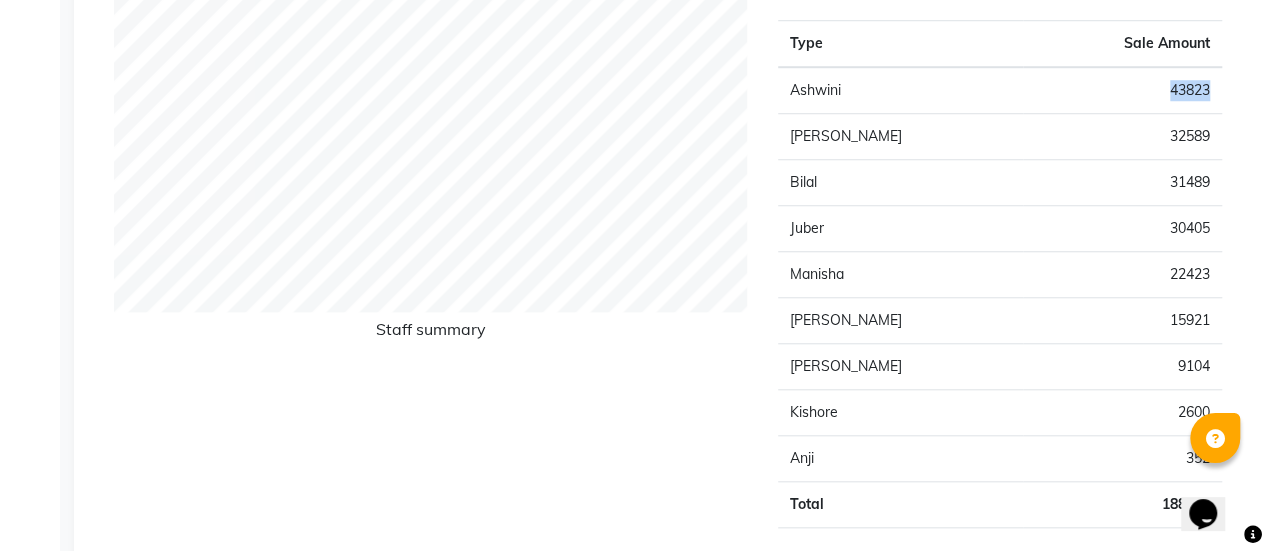 click on "43823" 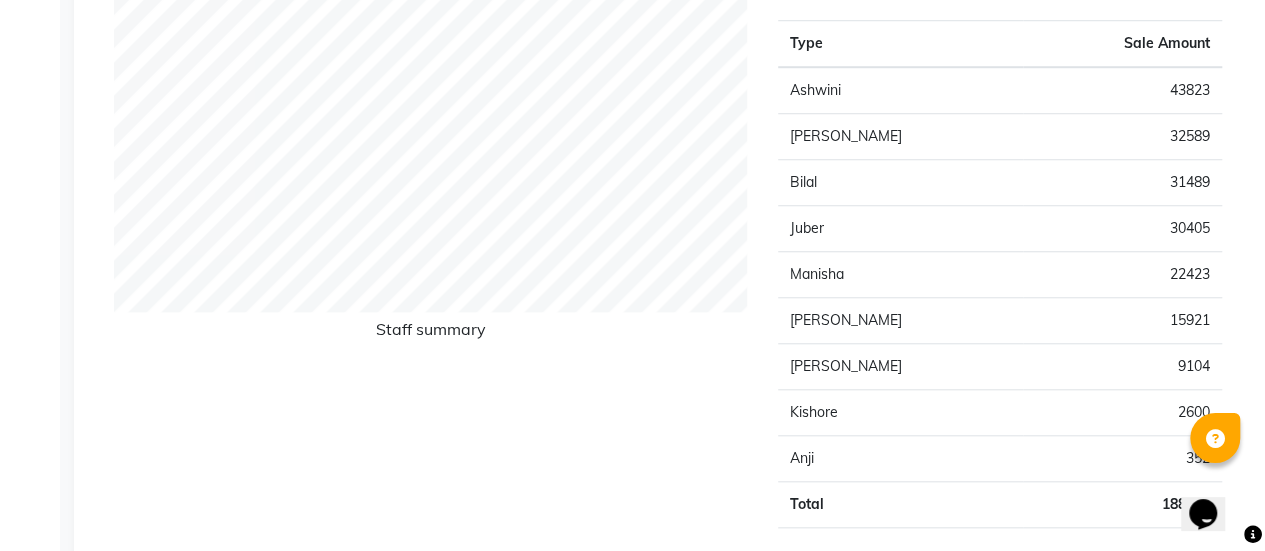 click on "32589" 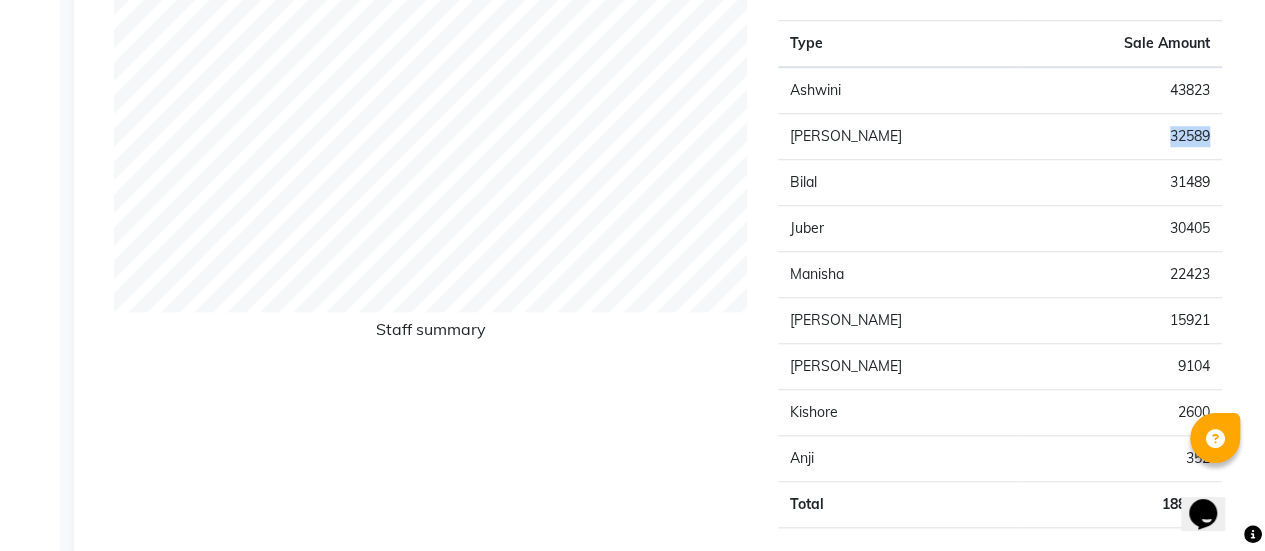 click on "32589" 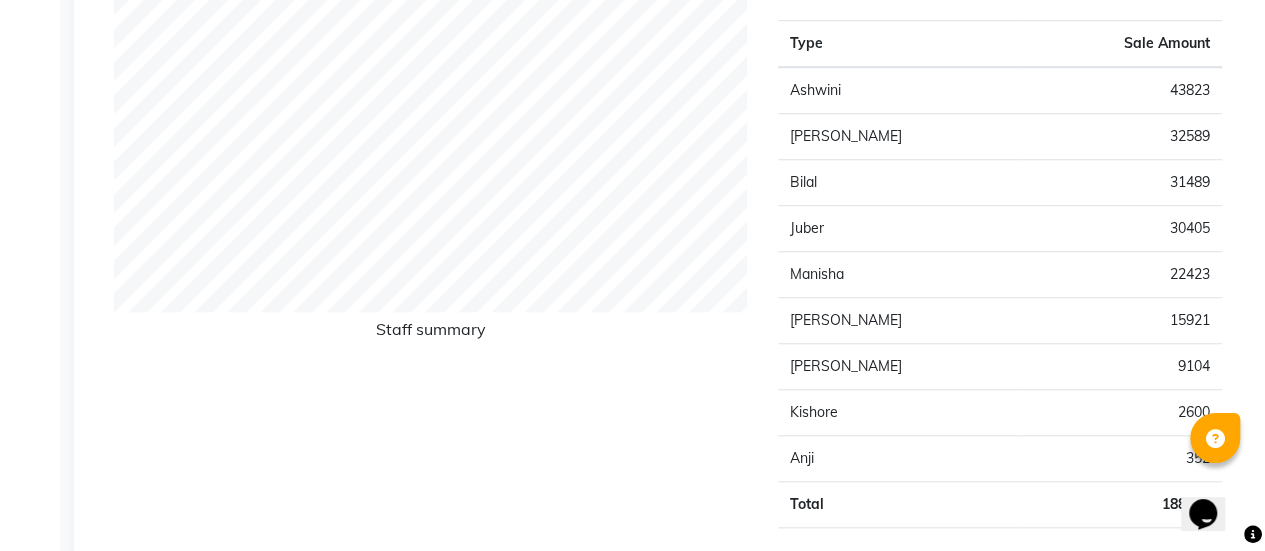 click on "43823" 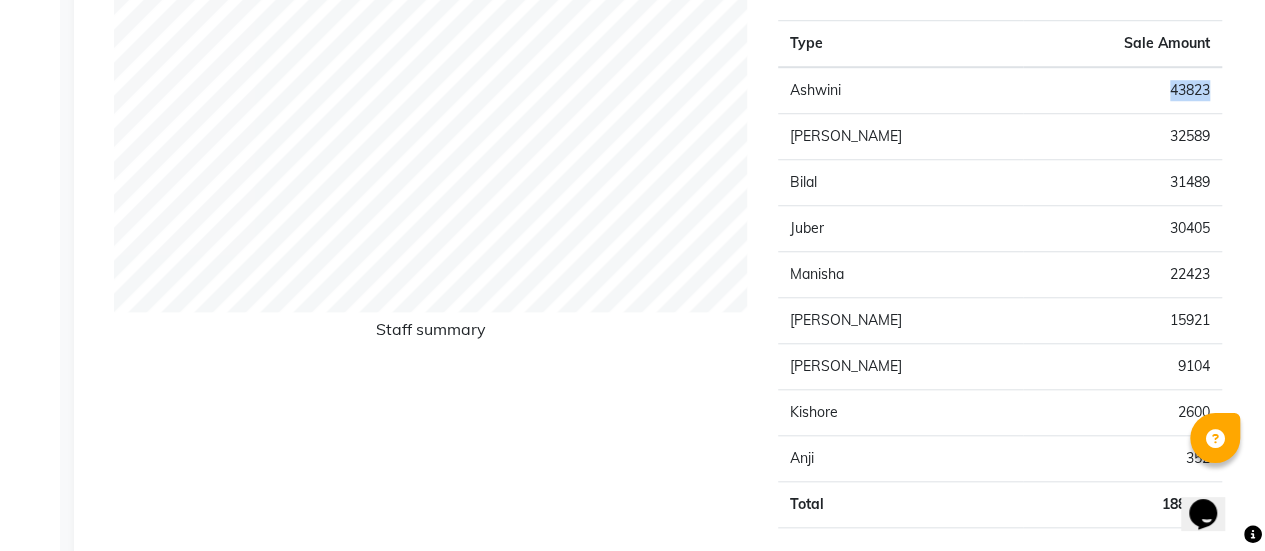 click on "43823" 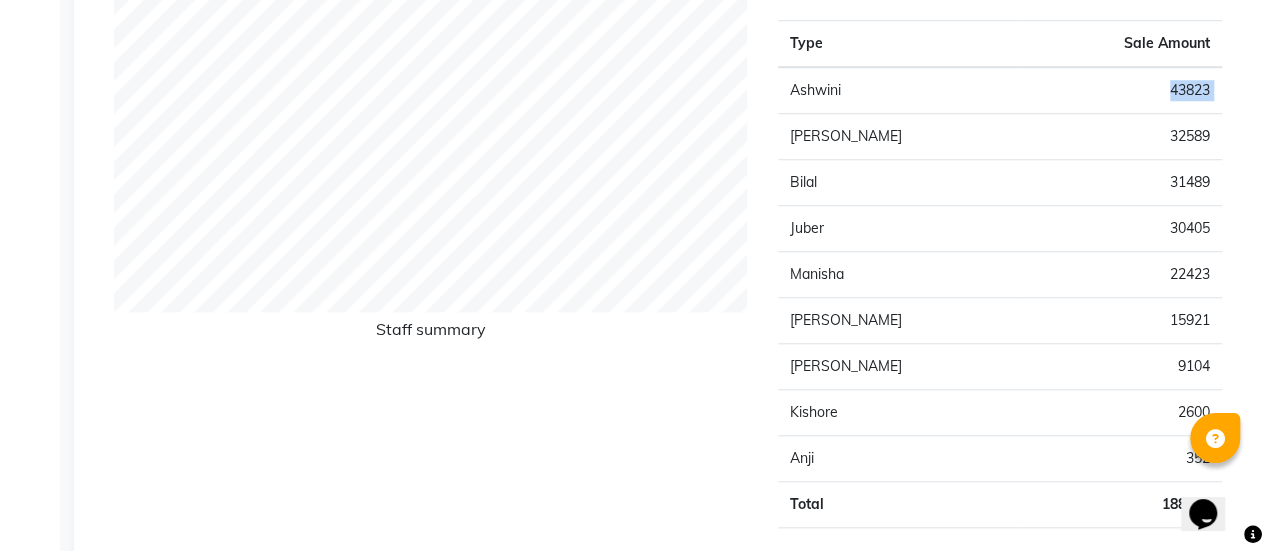 click on "43823" 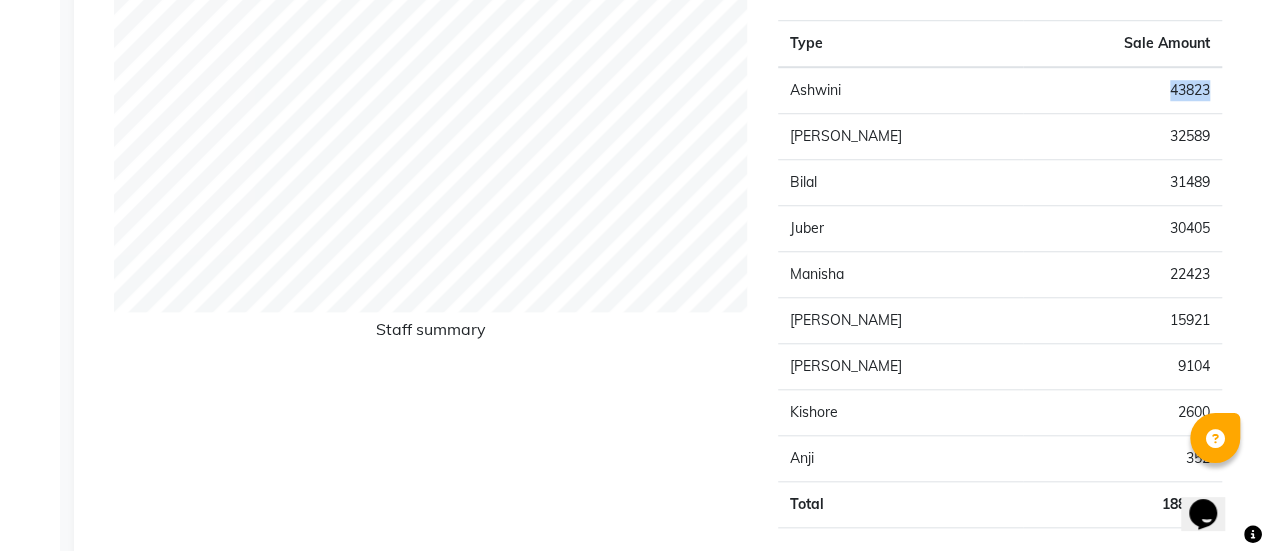 click on "43823" 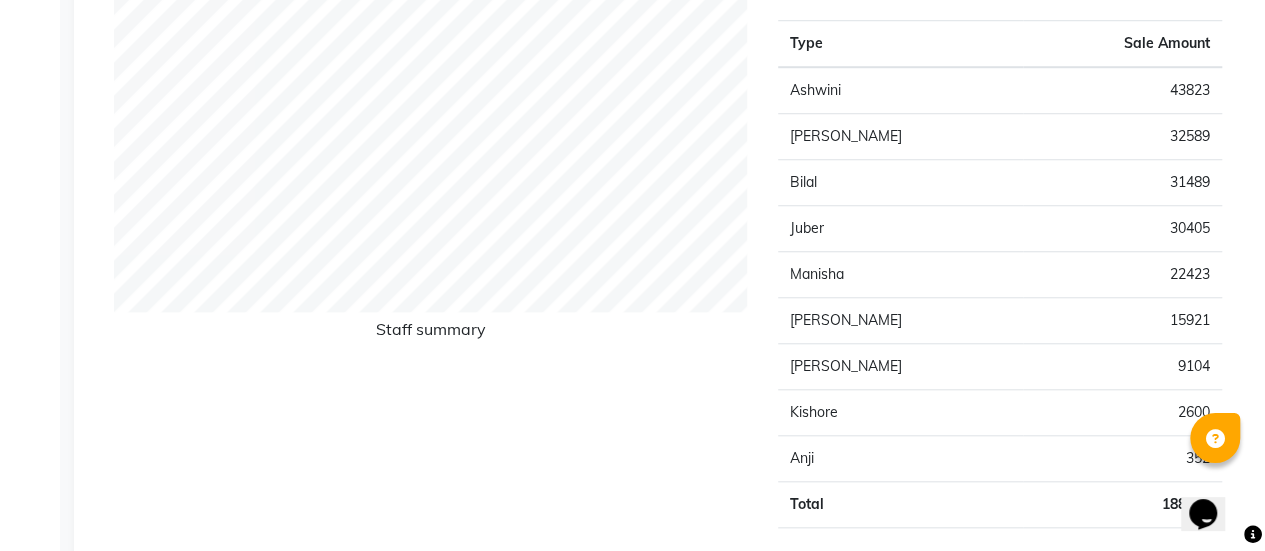 click on "32589" 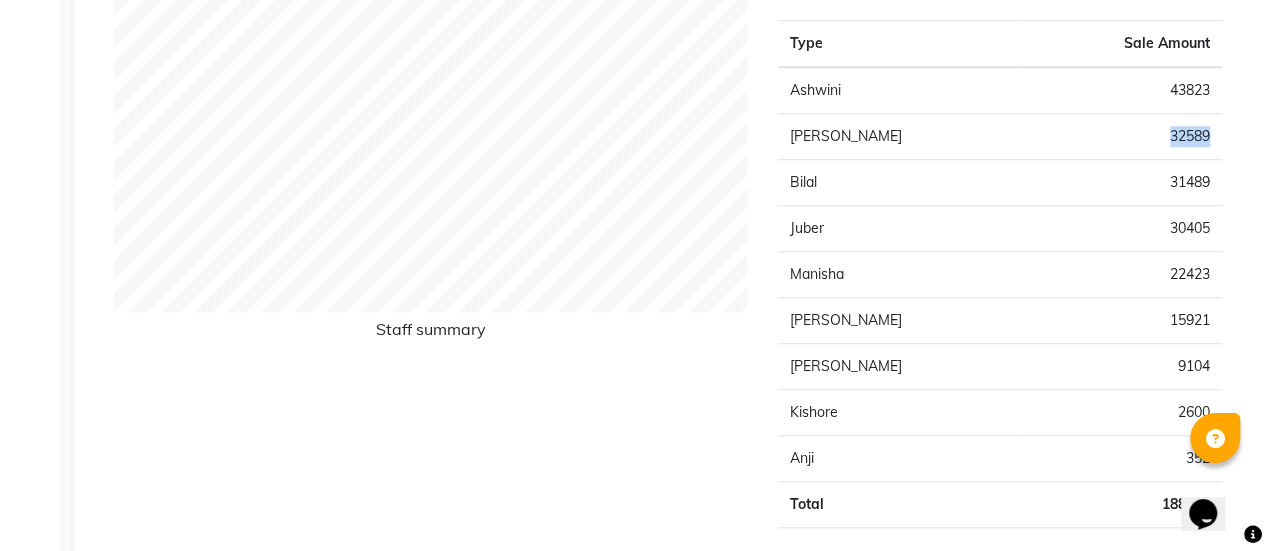 click on "32589" 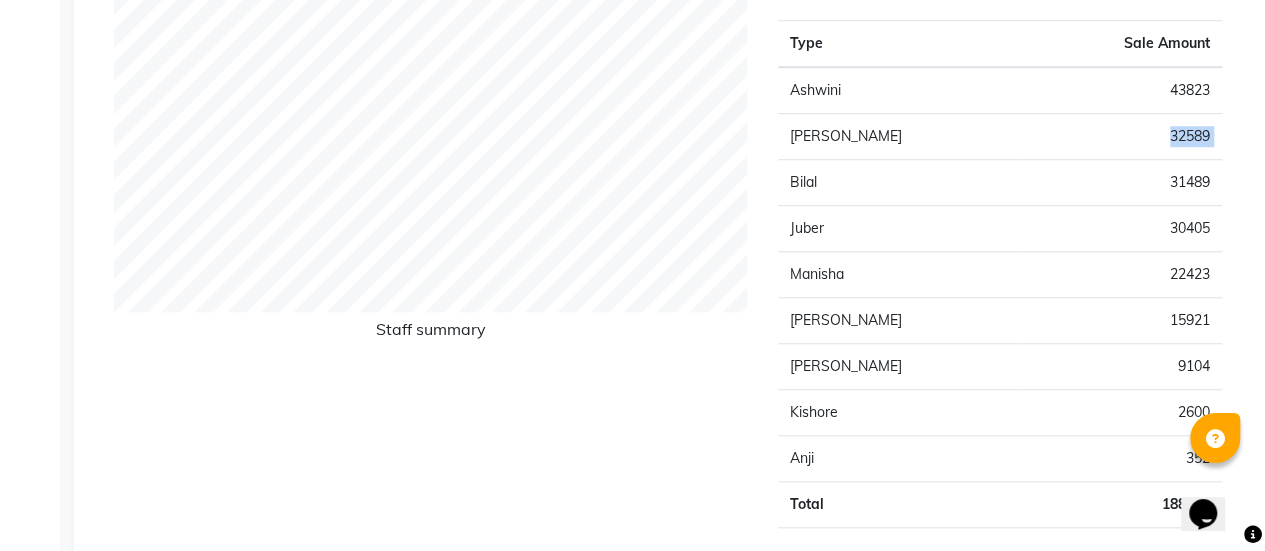 click on "32589" 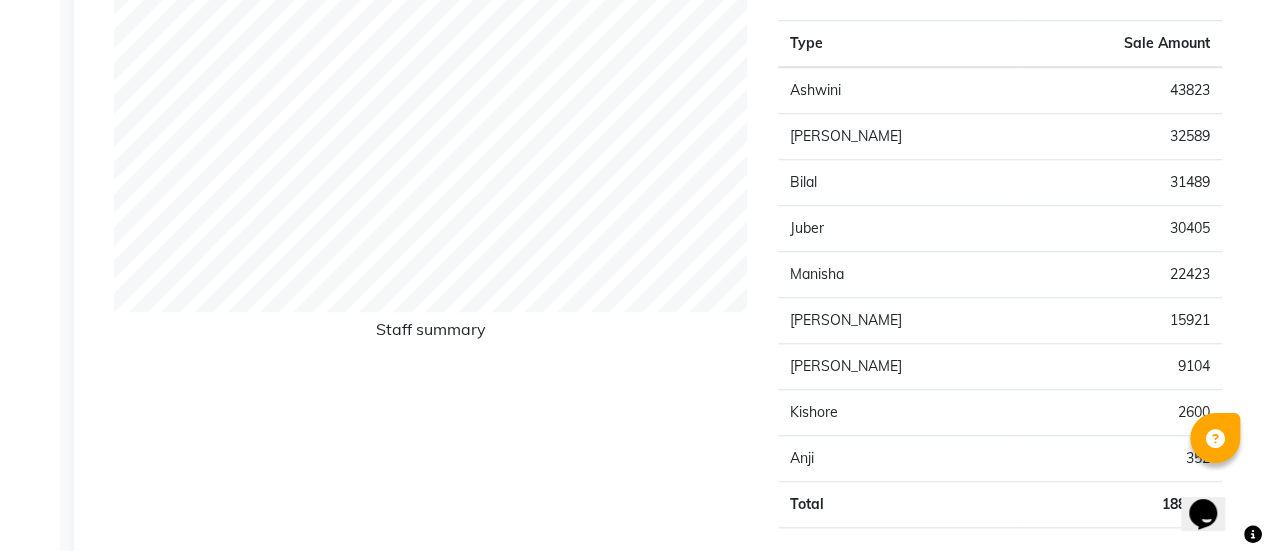 click on "31489" 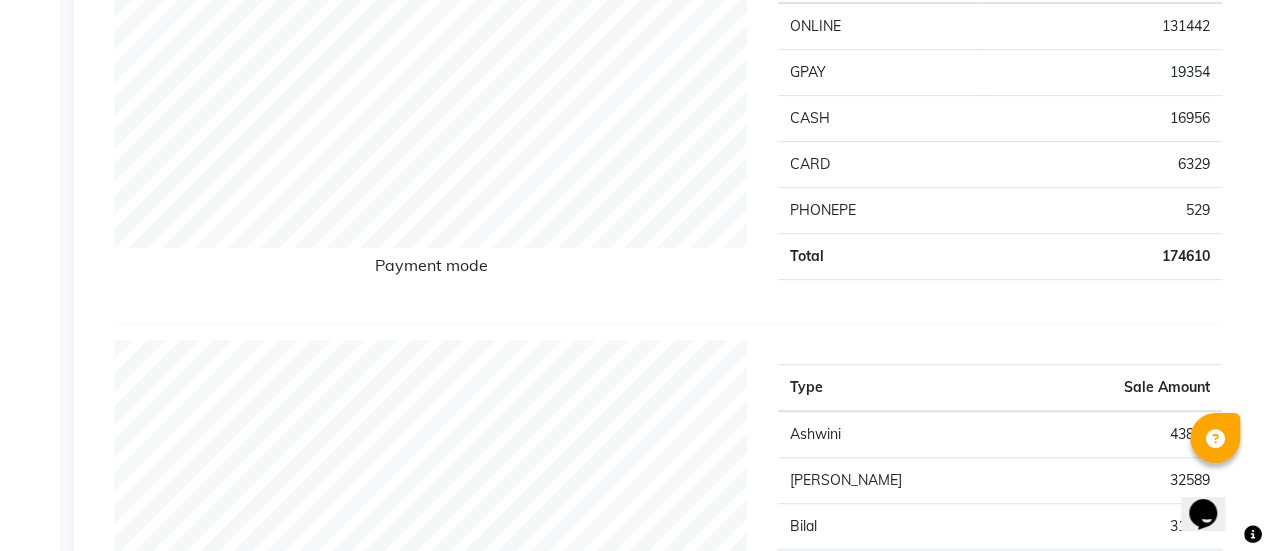 scroll, scrollTop: 402, scrollLeft: 0, axis: vertical 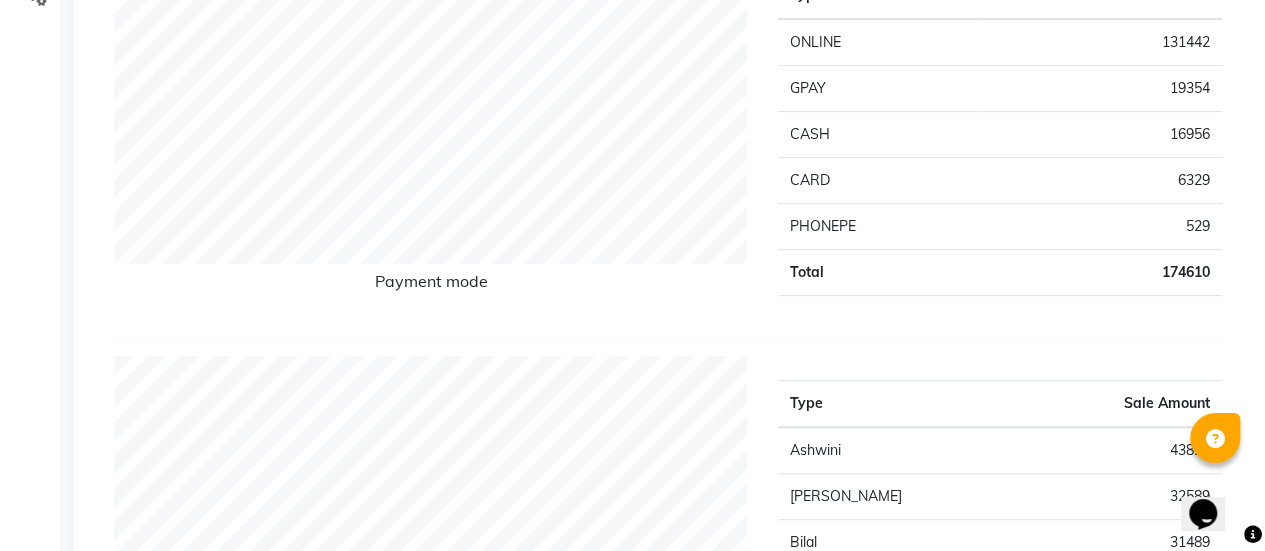 click on "Payment mode" 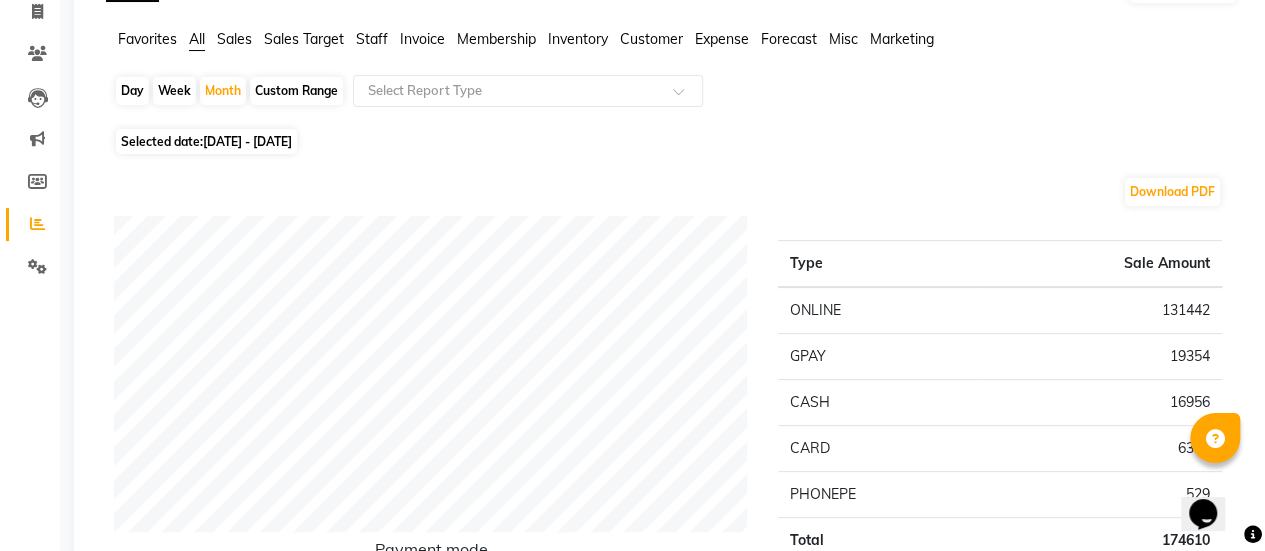 scroll, scrollTop: 162, scrollLeft: 0, axis: vertical 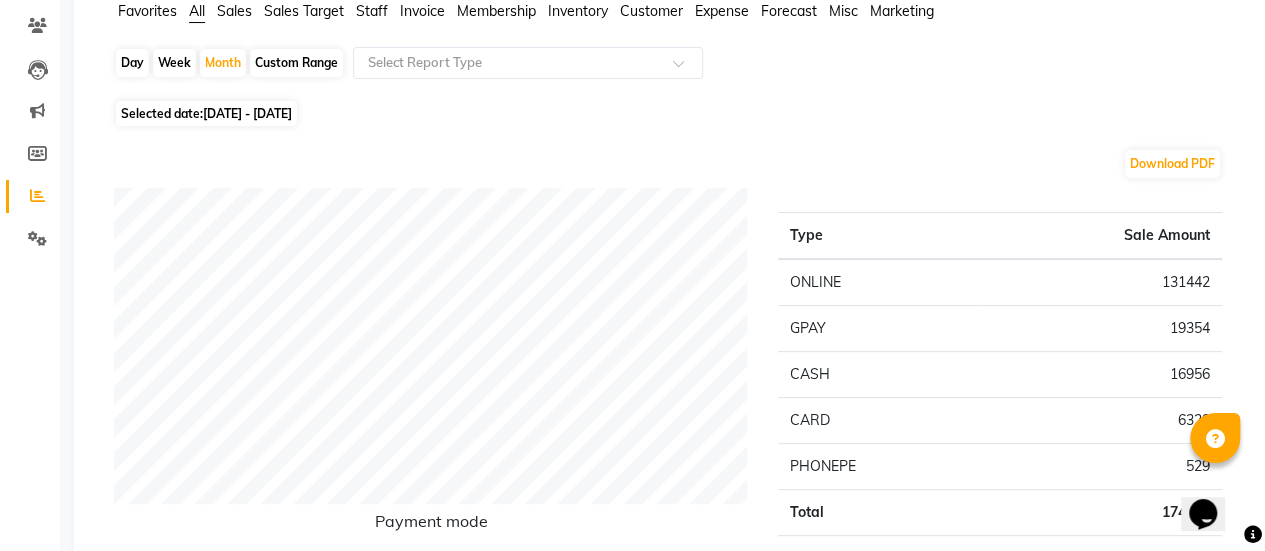 click on "Staff" 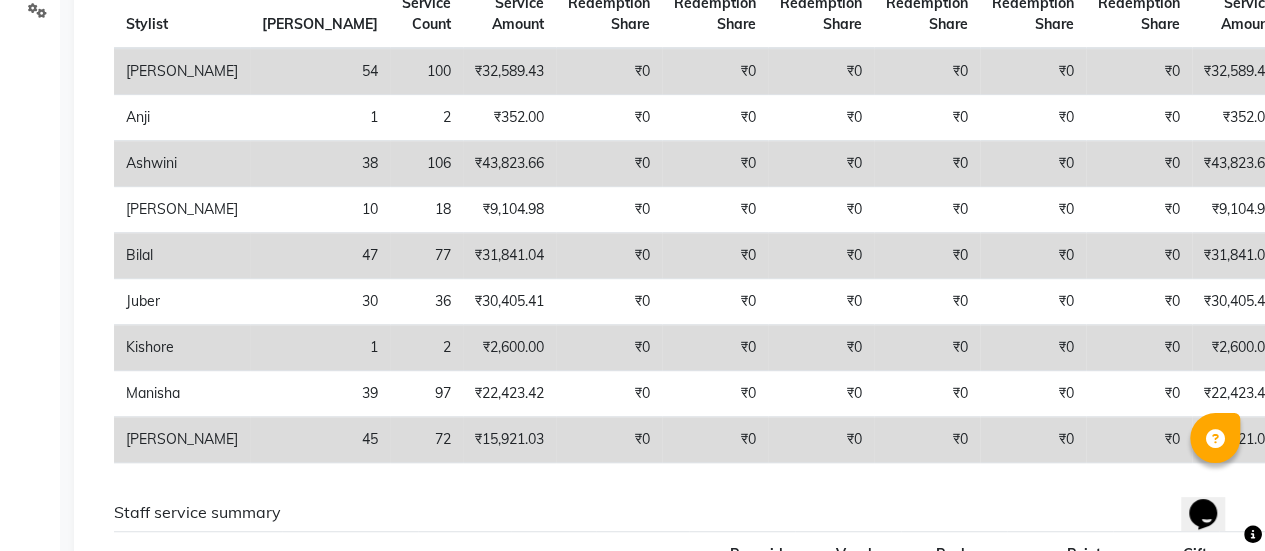 scroll, scrollTop: 386, scrollLeft: 0, axis: vertical 